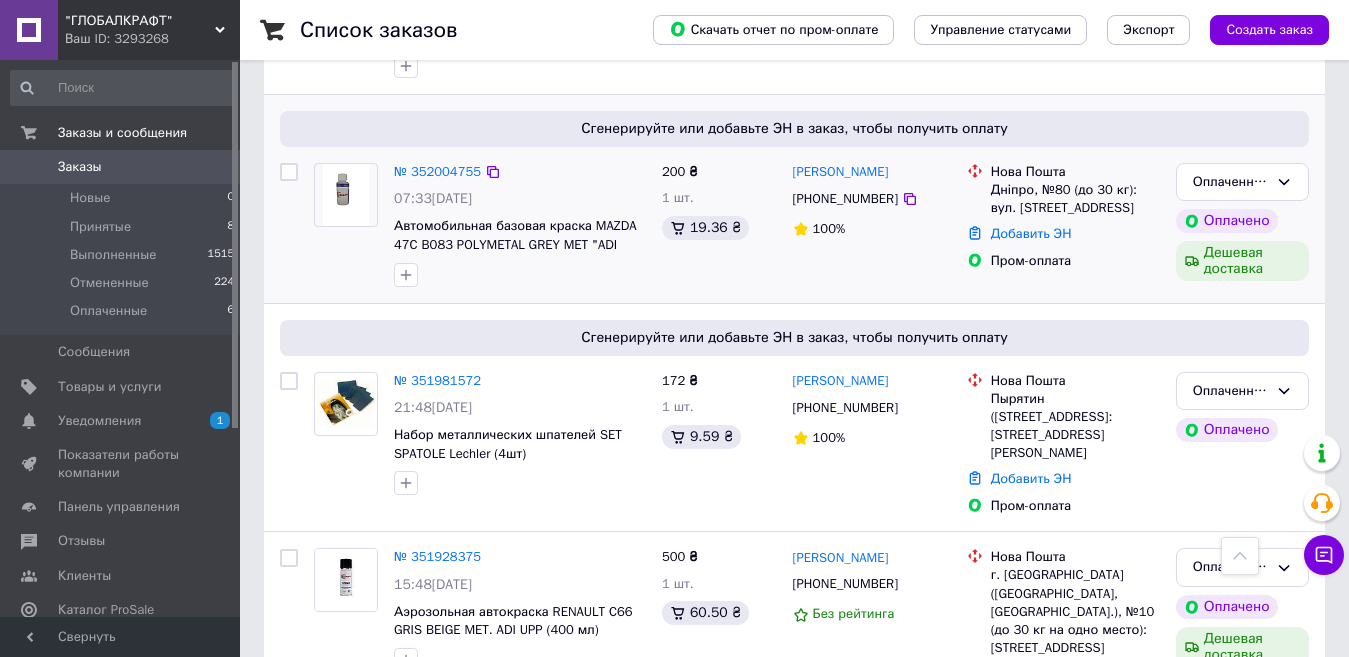 scroll, scrollTop: 533, scrollLeft: 0, axis: vertical 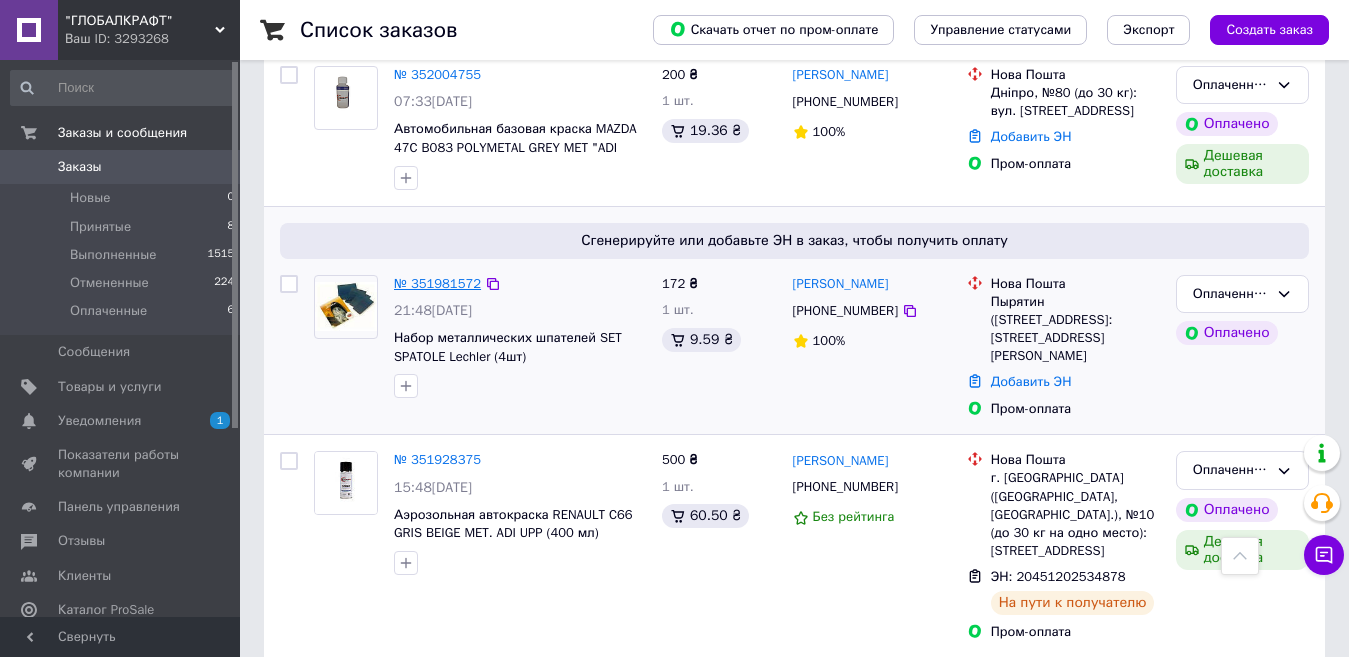 click on "№ 351981572" at bounding box center (437, 283) 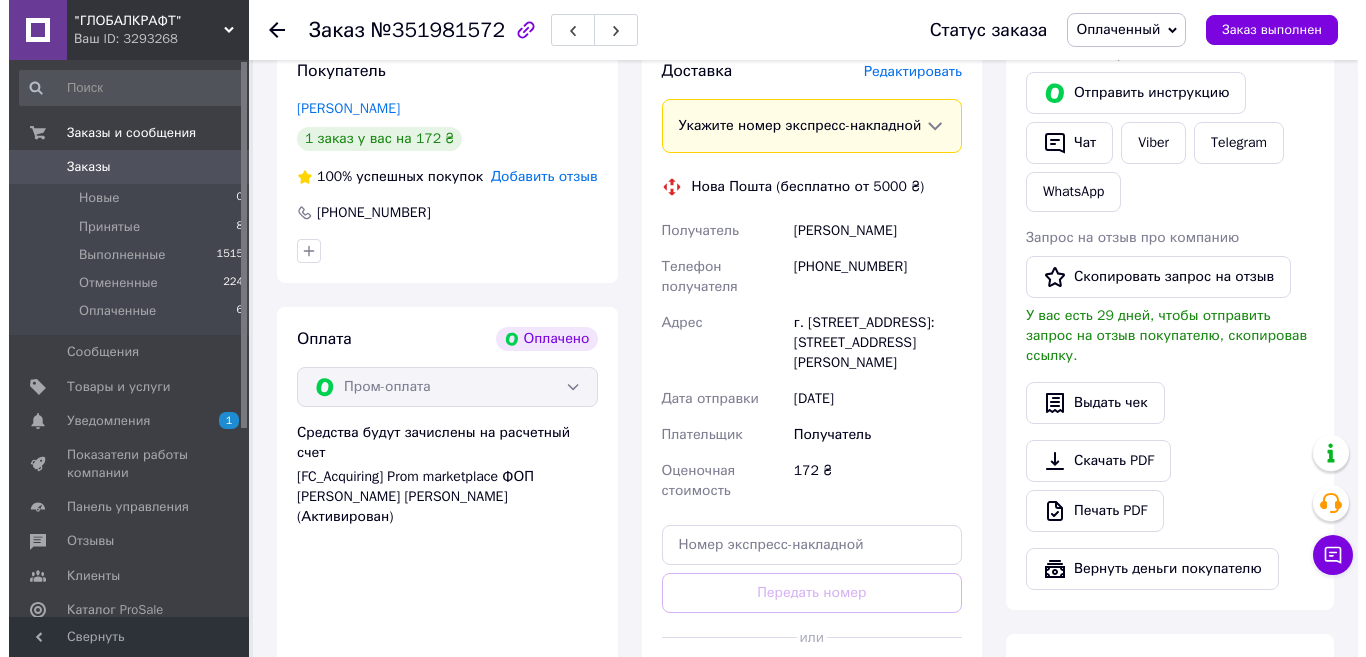 scroll, scrollTop: 367, scrollLeft: 0, axis: vertical 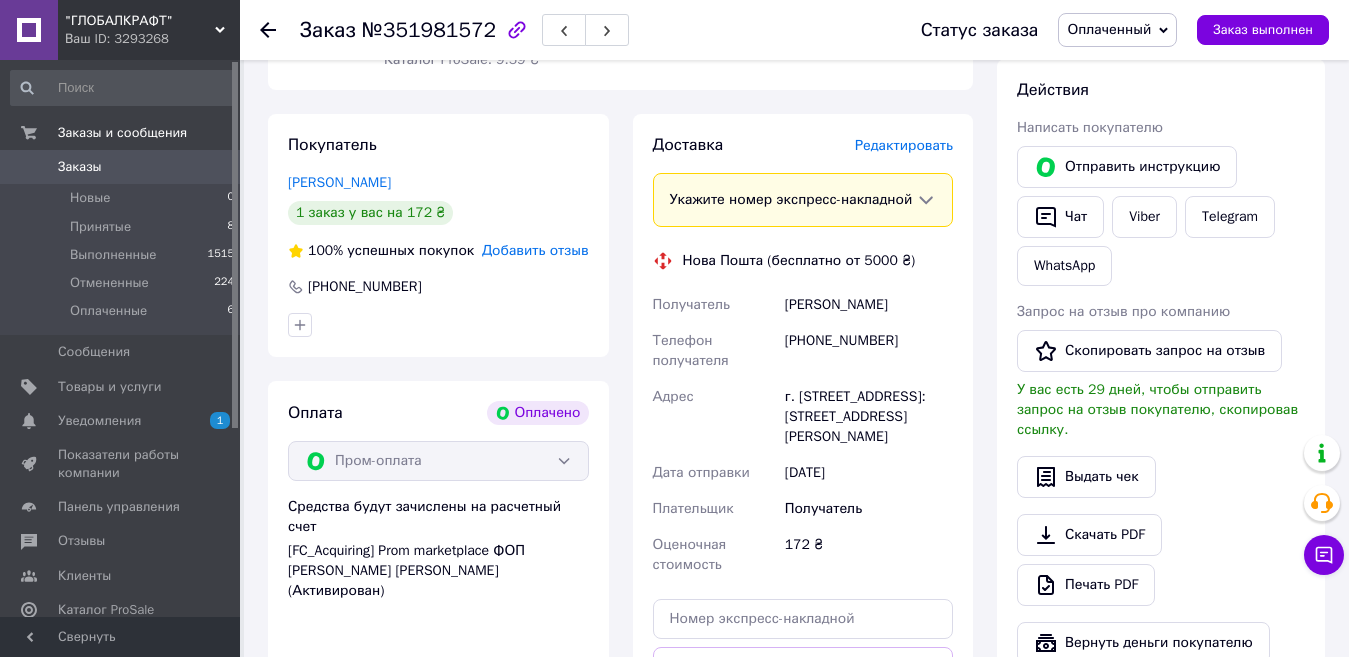 click on "Редактировать" at bounding box center [904, 145] 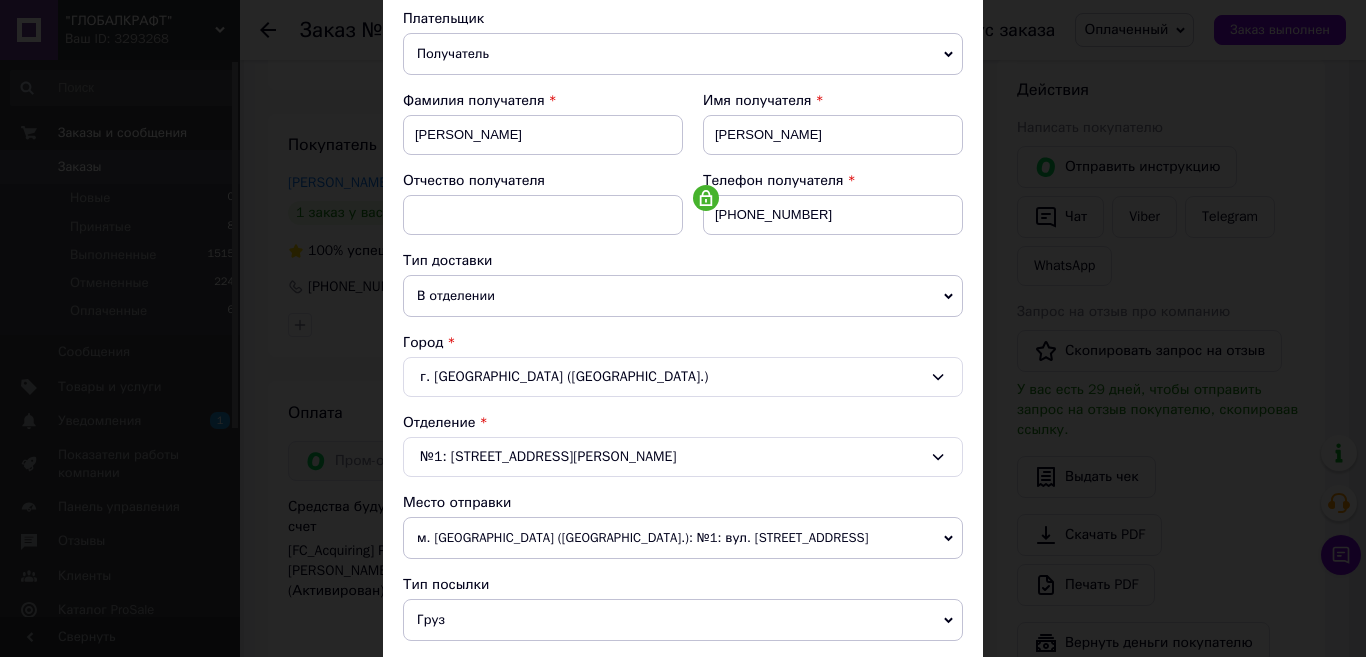 scroll, scrollTop: 233, scrollLeft: 0, axis: vertical 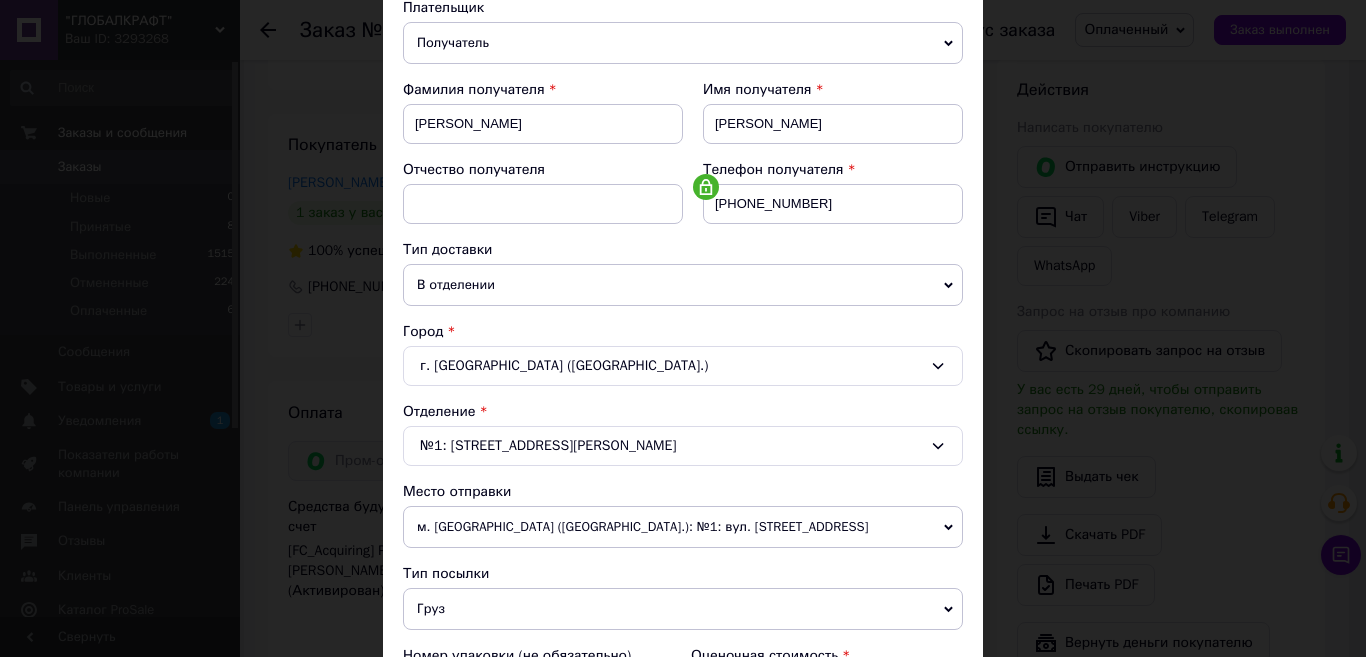 click on "В отделении" at bounding box center [683, 285] 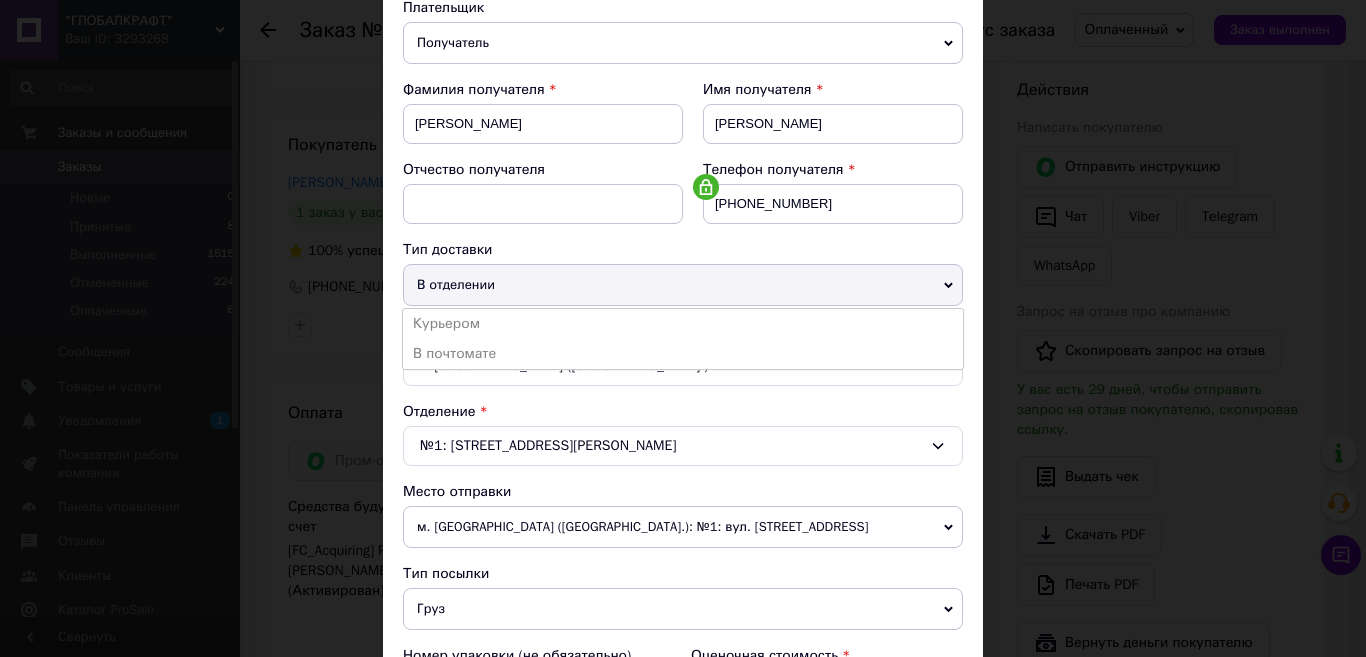 click on "В отделении" at bounding box center [683, 285] 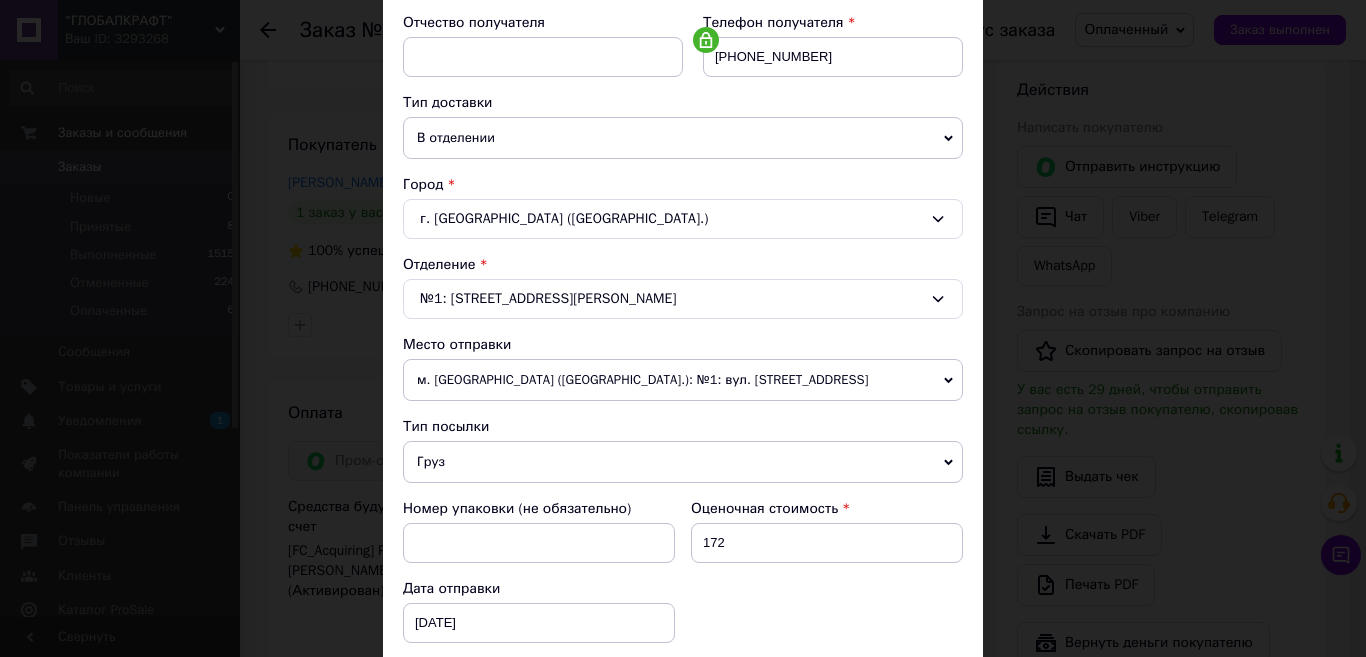 scroll, scrollTop: 400, scrollLeft: 0, axis: vertical 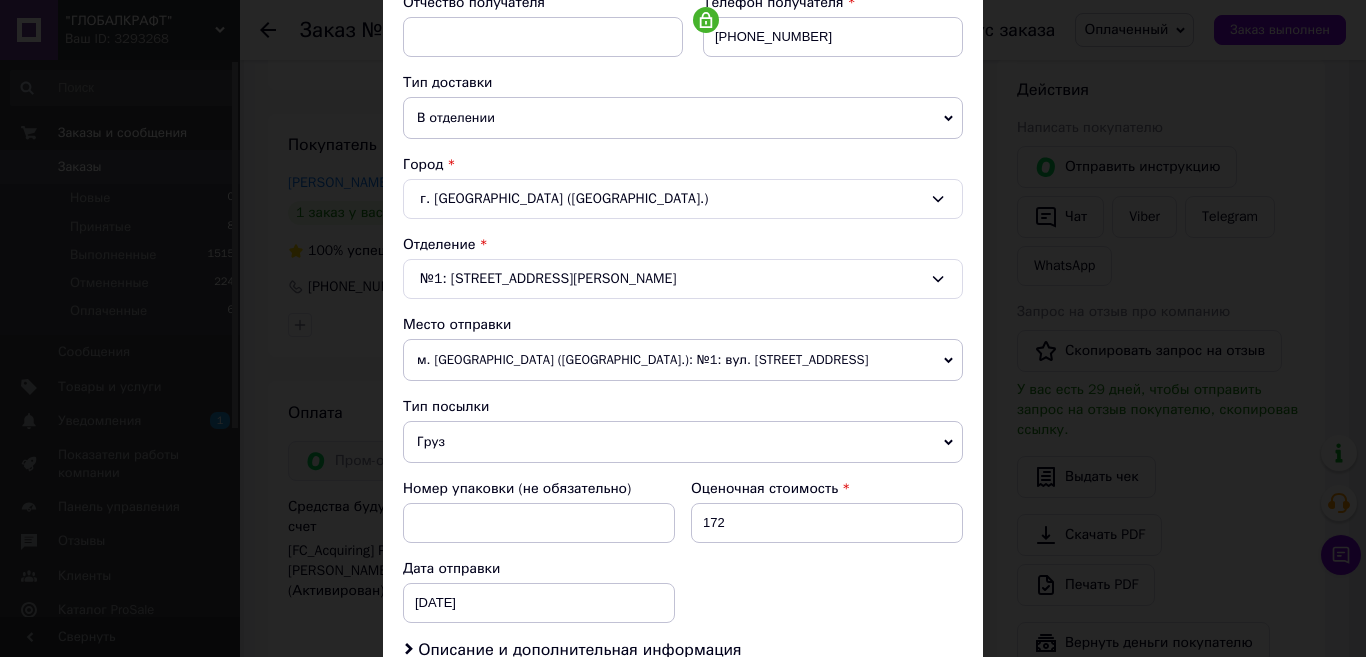 click on "м. [GEOGRAPHIC_DATA] ([GEOGRAPHIC_DATA].): №1: вул. [STREET_ADDRESS]" at bounding box center [683, 360] 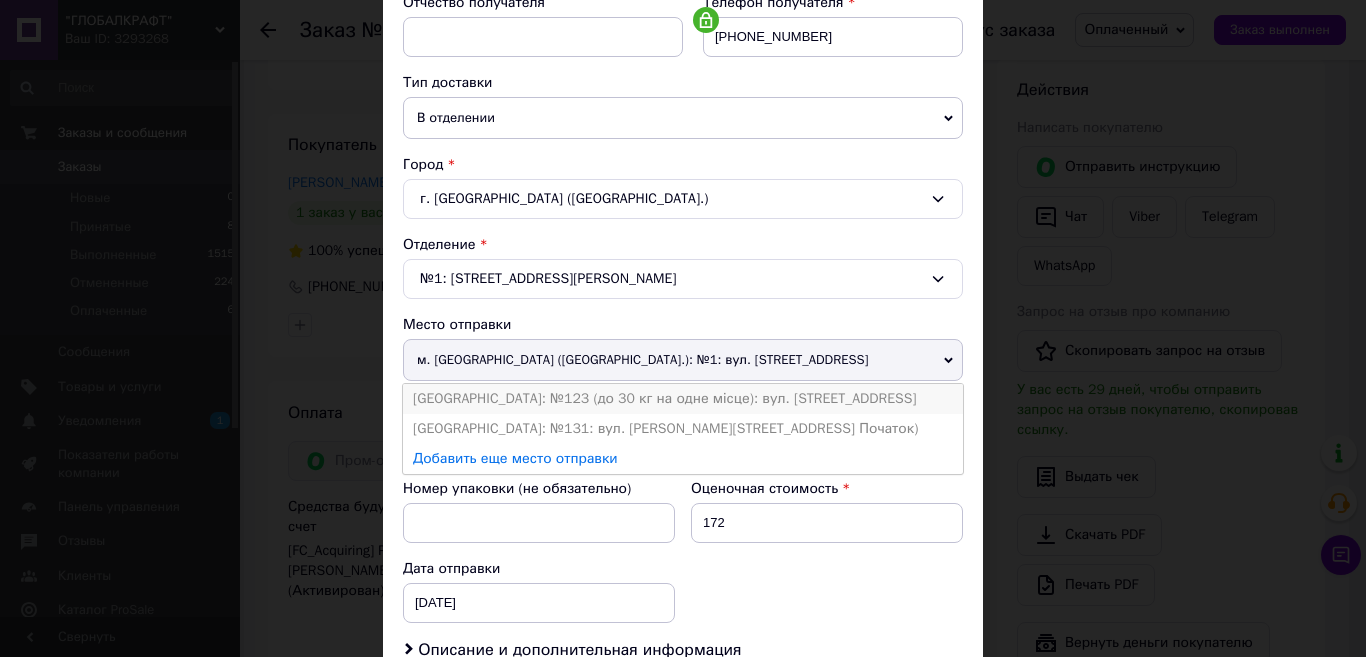 click on "[GEOGRAPHIC_DATA]: №123 (до 30 кг на одне місце): вул. [STREET_ADDRESS]" at bounding box center (683, 399) 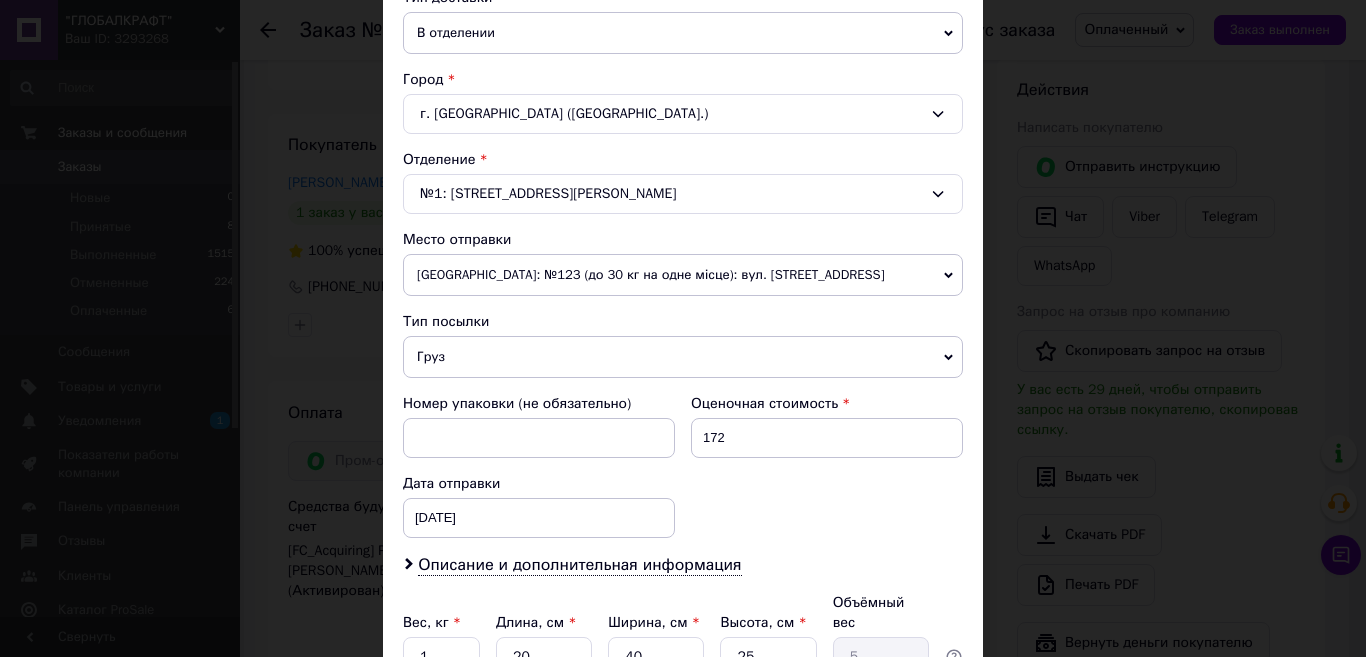 scroll, scrollTop: 533, scrollLeft: 0, axis: vertical 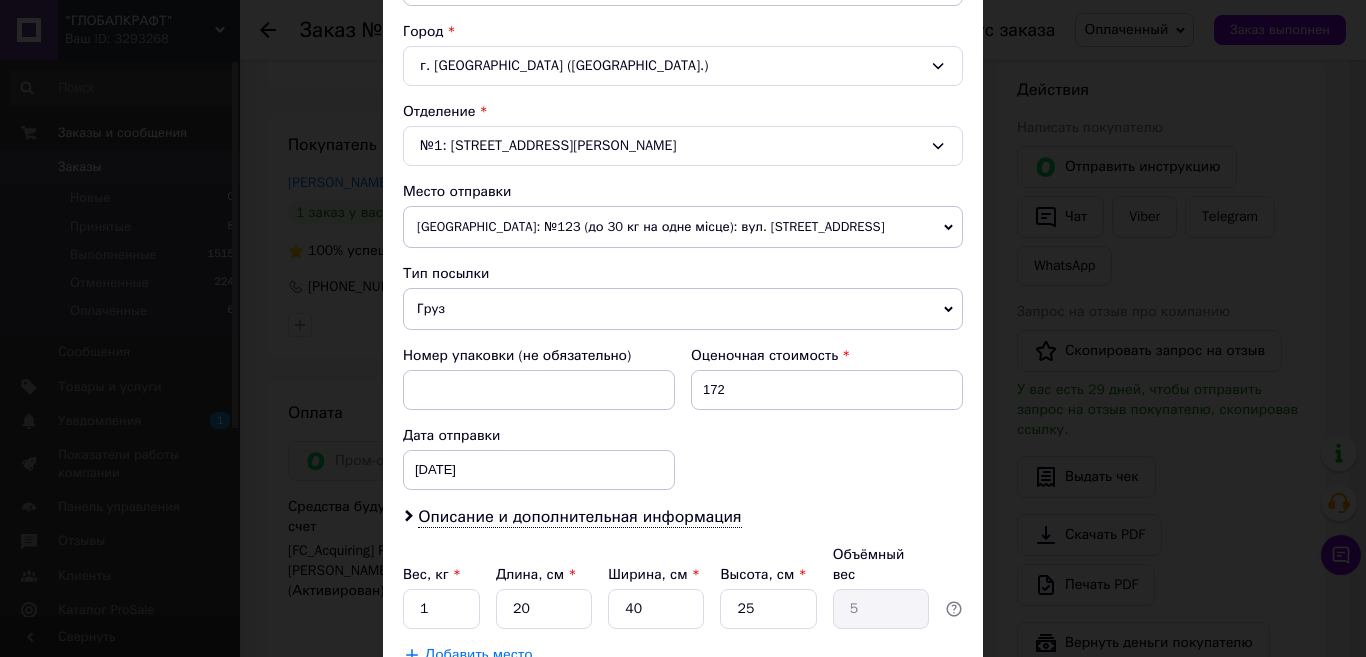 click on "Груз" at bounding box center [683, 309] 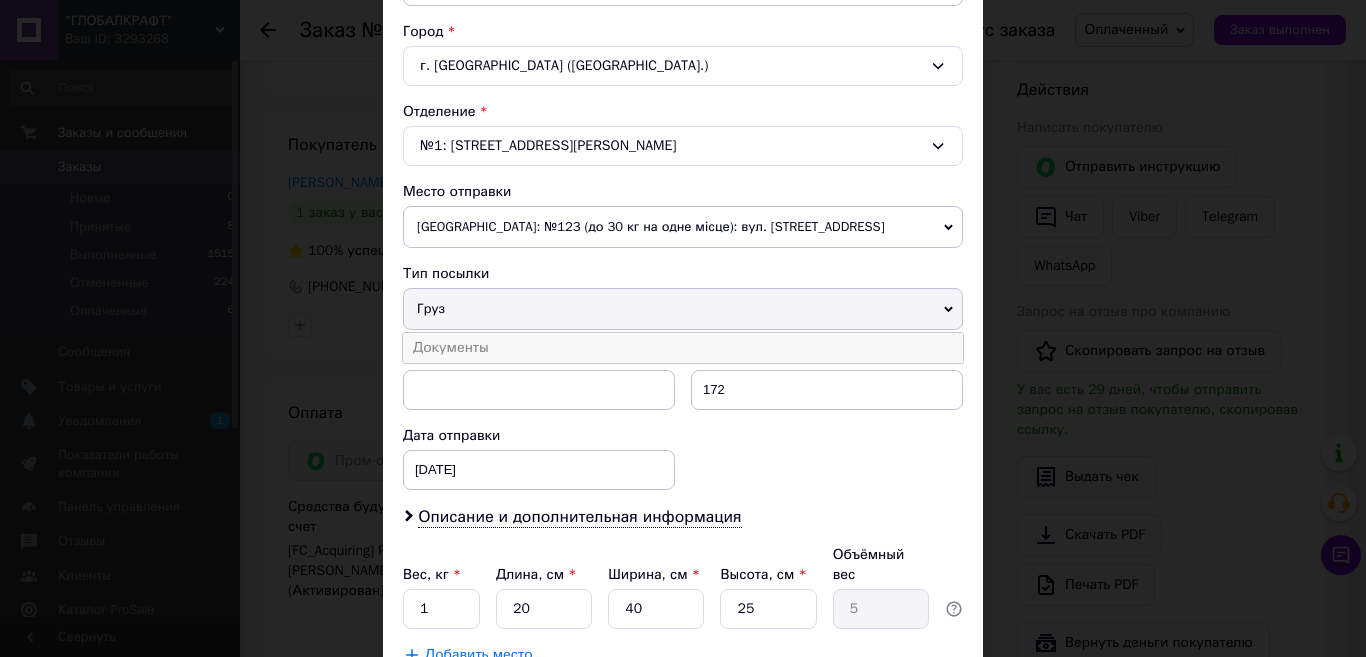 click on "Документы" at bounding box center [683, 348] 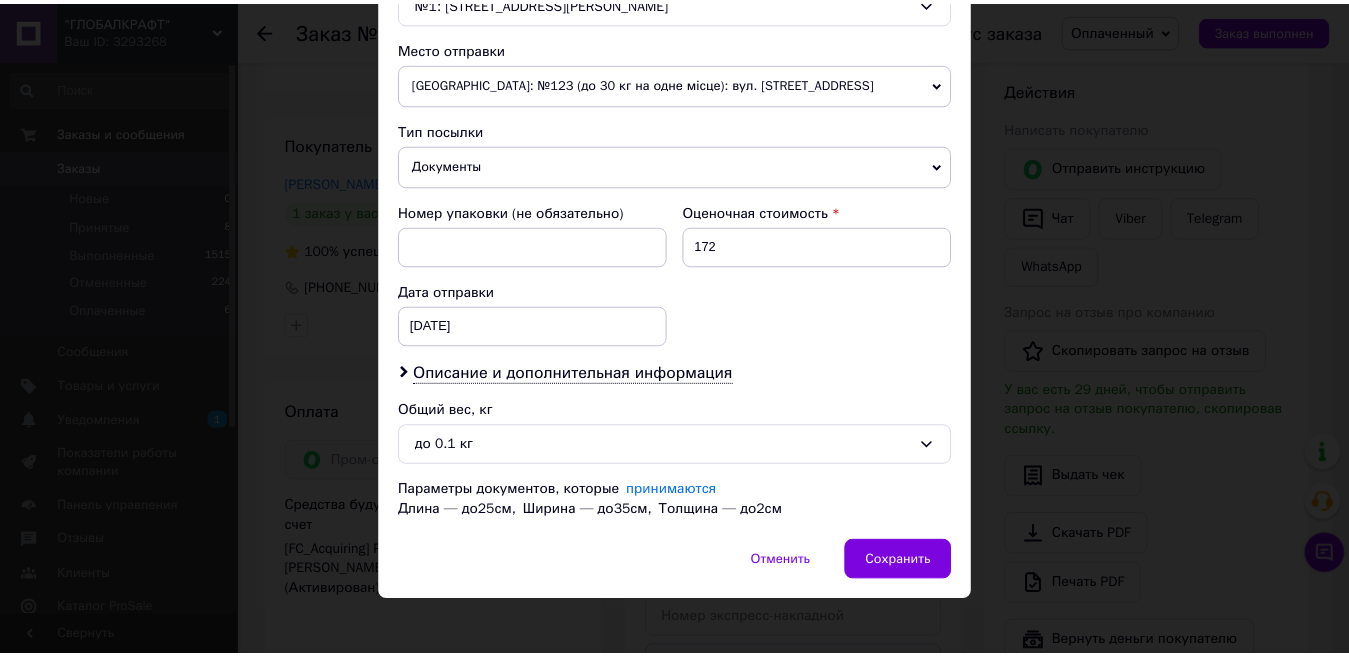 scroll, scrollTop: 691, scrollLeft: 0, axis: vertical 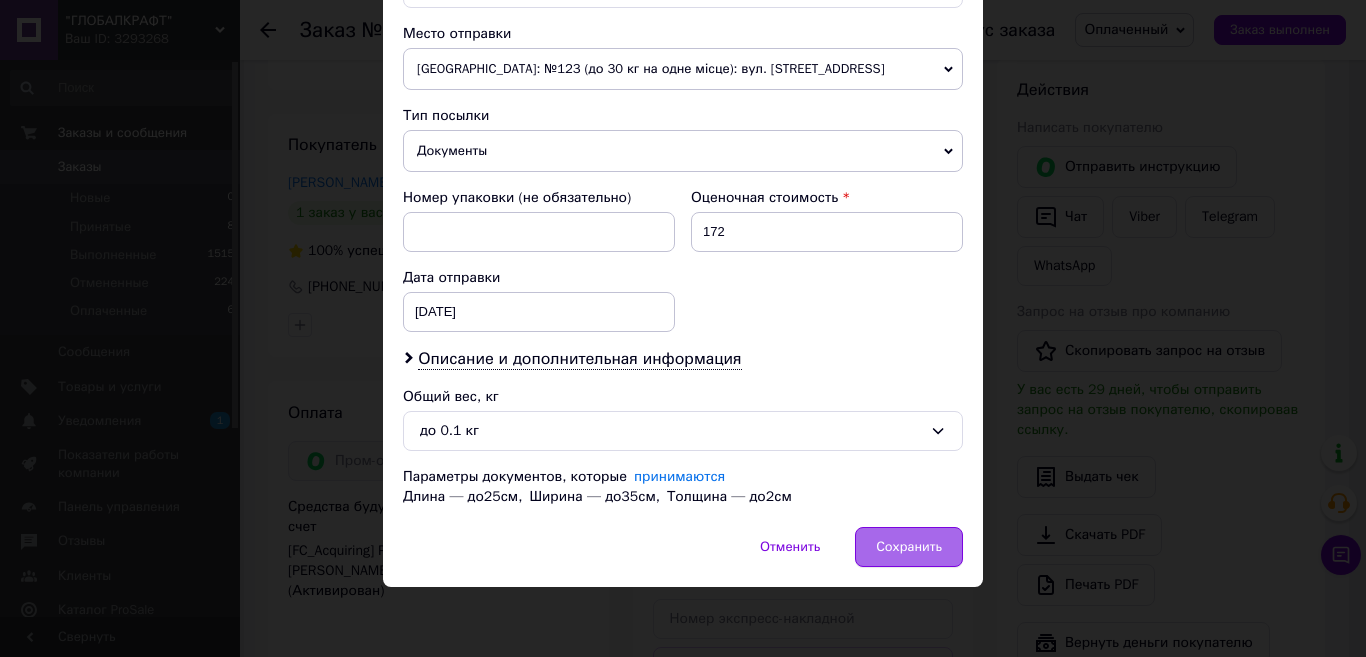 click on "Сохранить" at bounding box center [909, 547] 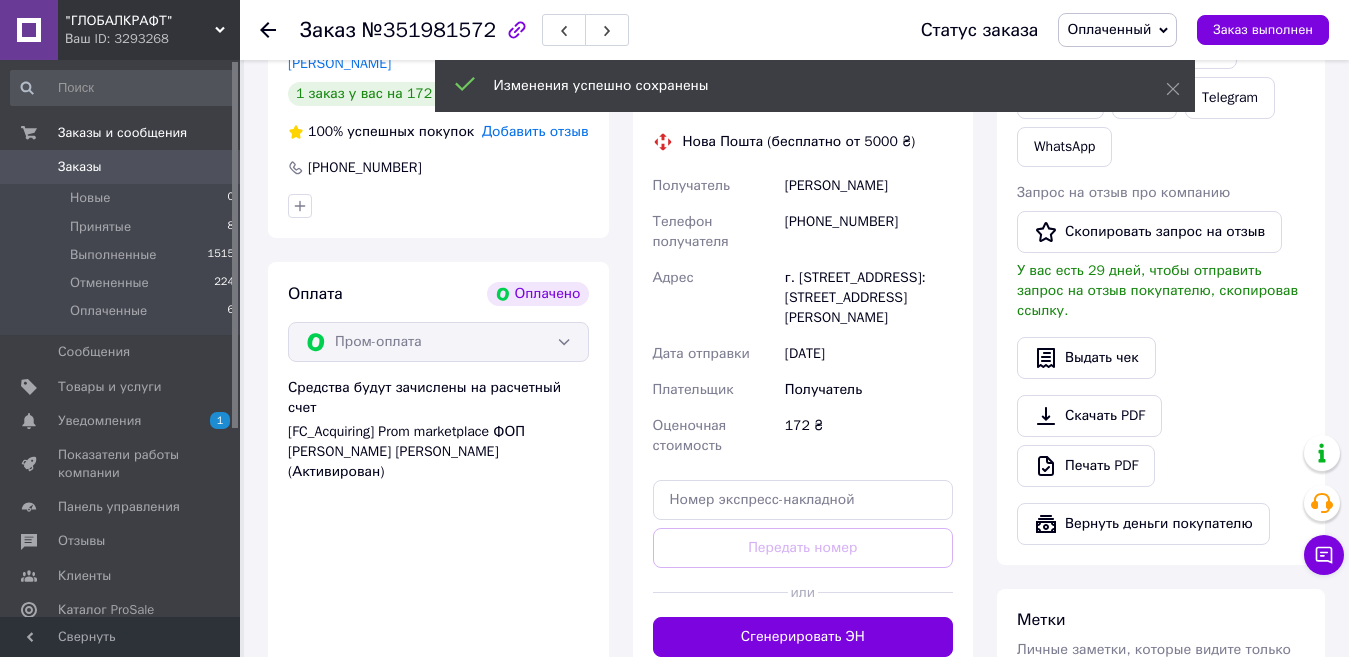 scroll, scrollTop: 733, scrollLeft: 0, axis: vertical 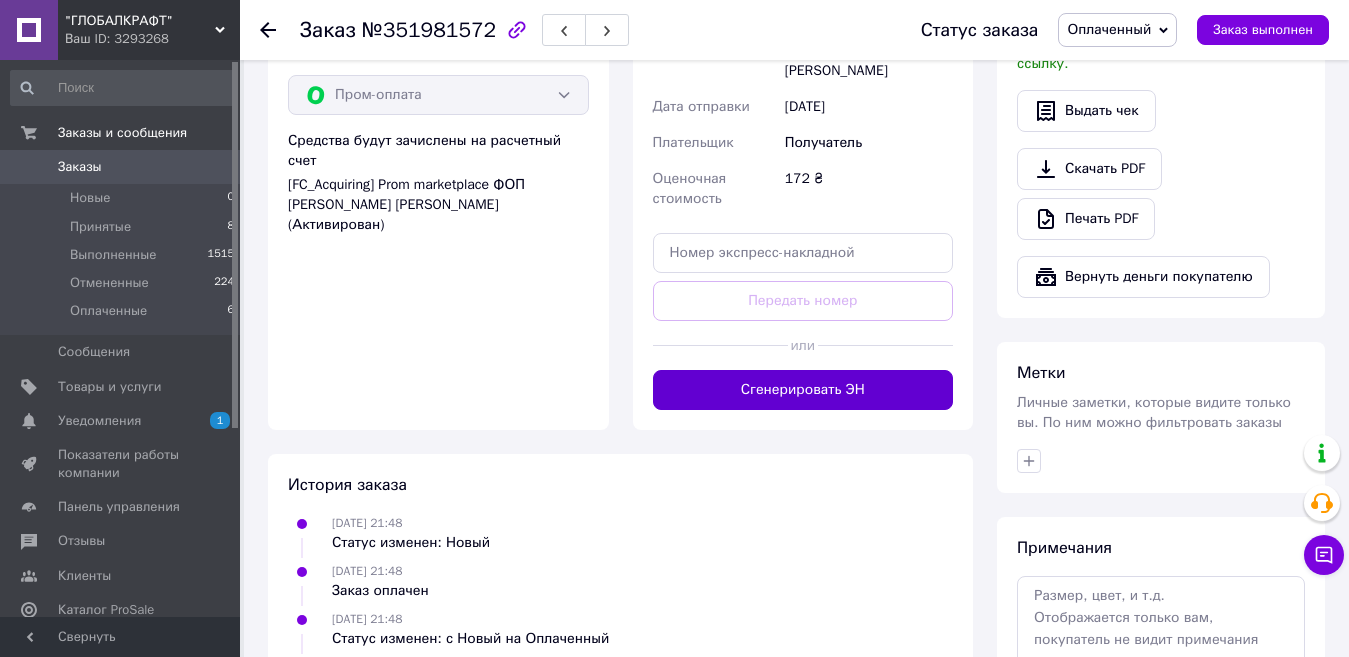 click on "Сгенерировать ЭН" at bounding box center (803, 390) 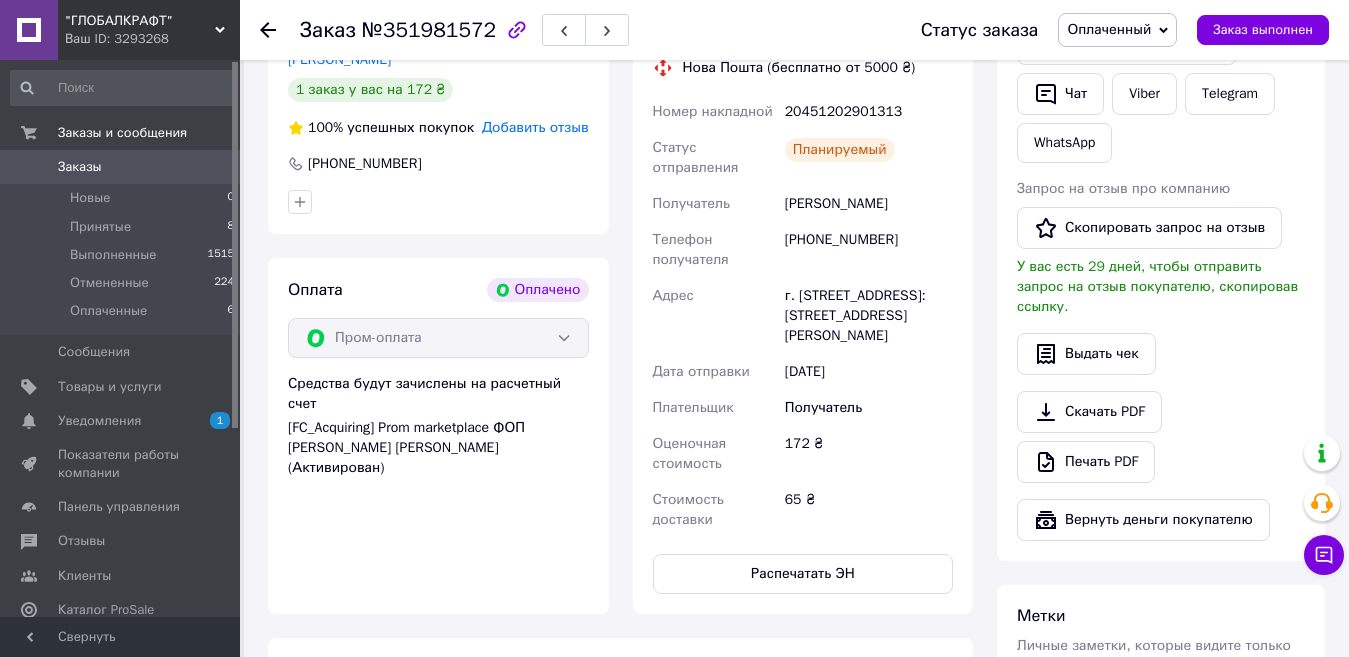 scroll, scrollTop: 467, scrollLeft: 0, axis: vertical 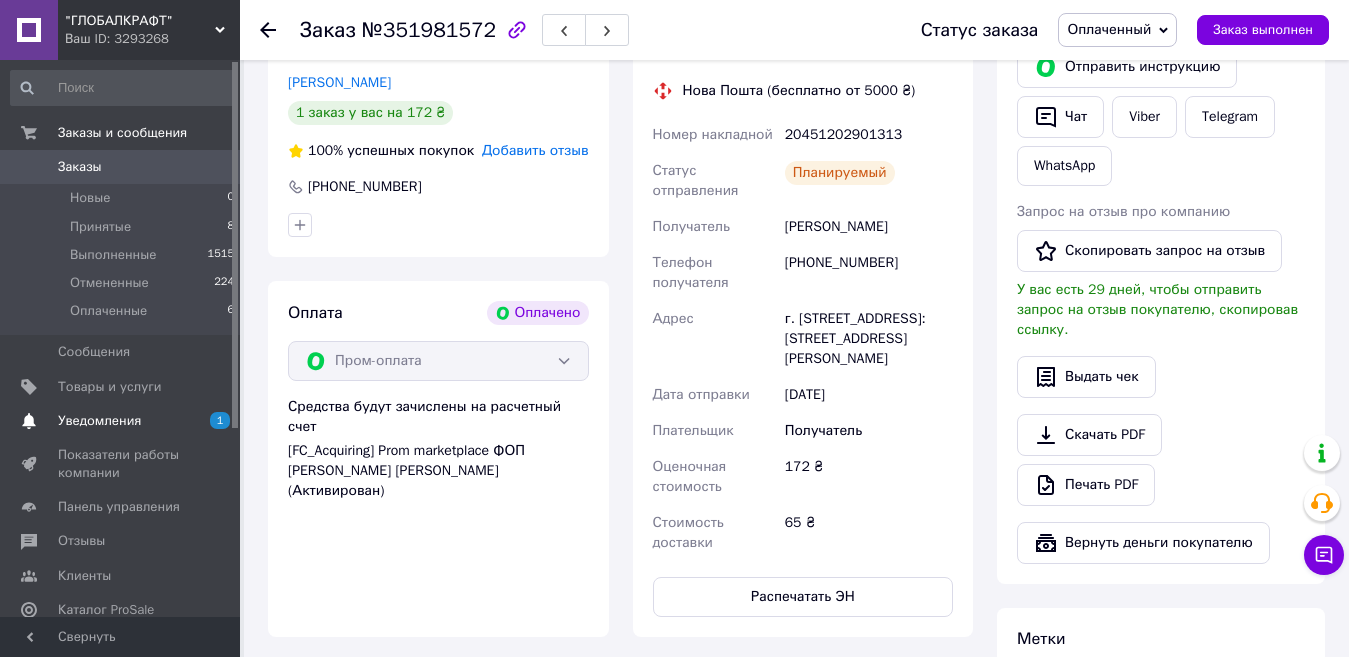 click on "Уведомления" at bounding box center [99, 421] 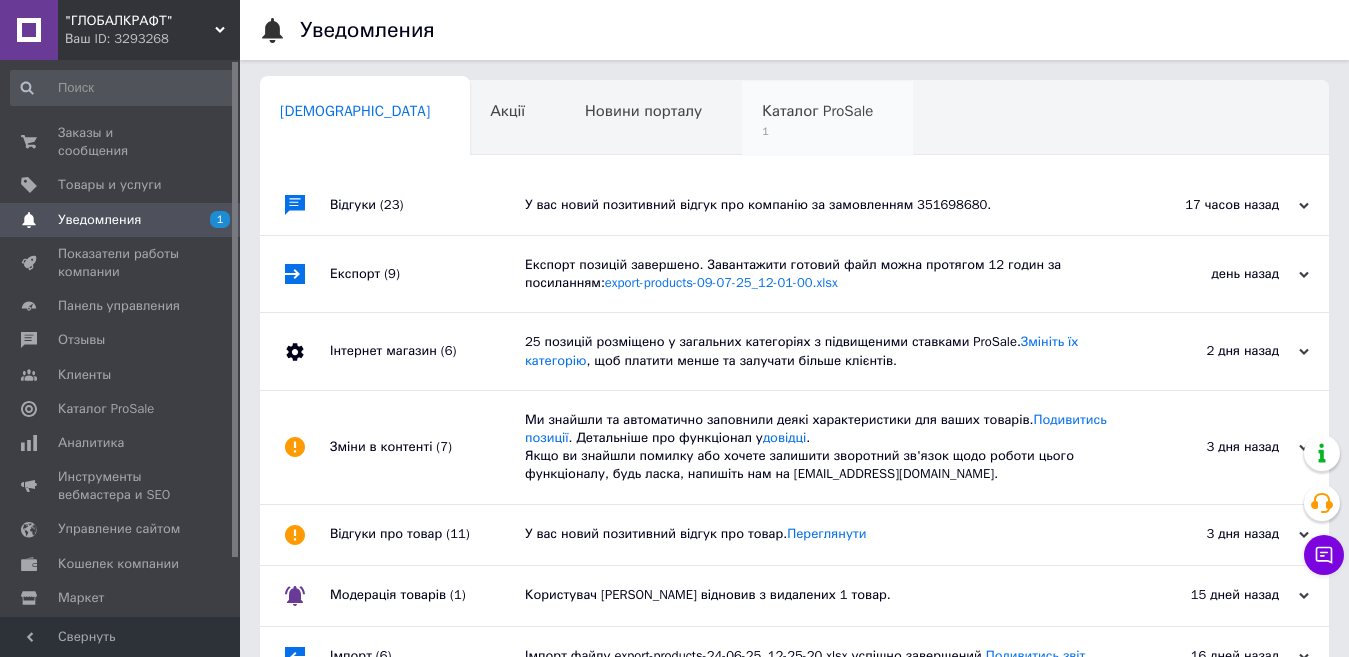 click on "Каталог ProSale" at bounding box center [817, 111] 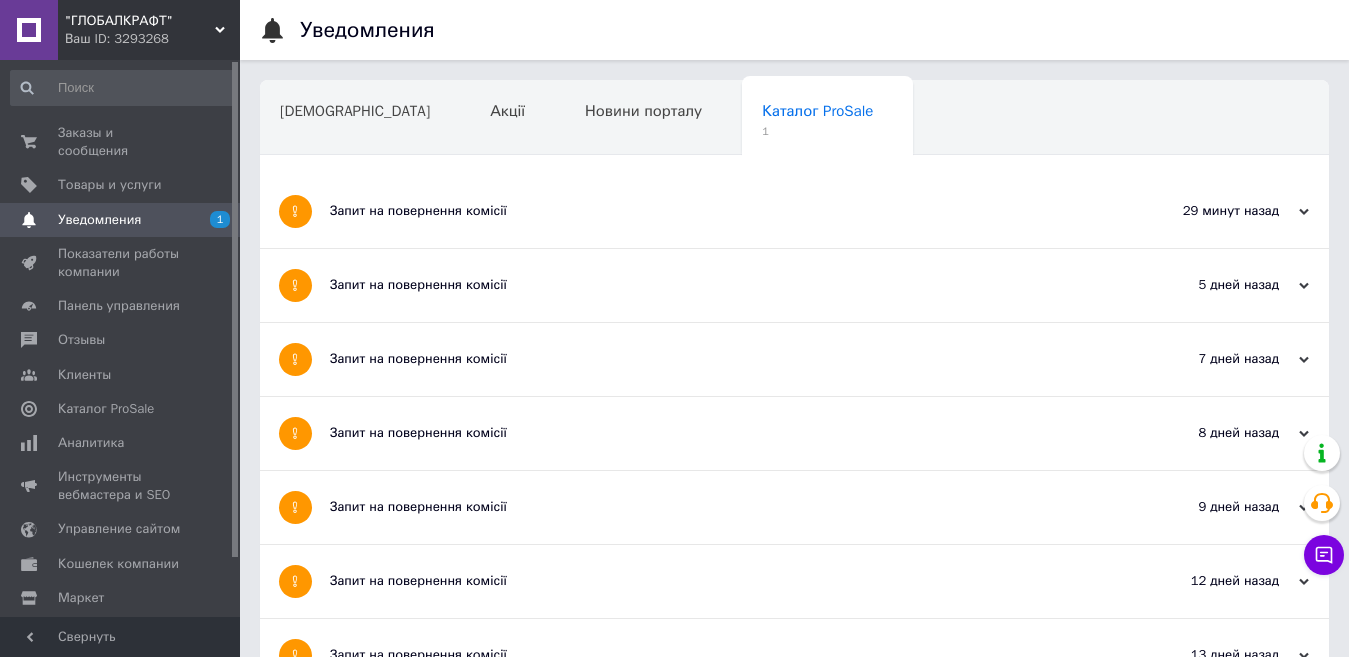click on "Запит на повернення комісії" at bounding box center [719, 211] 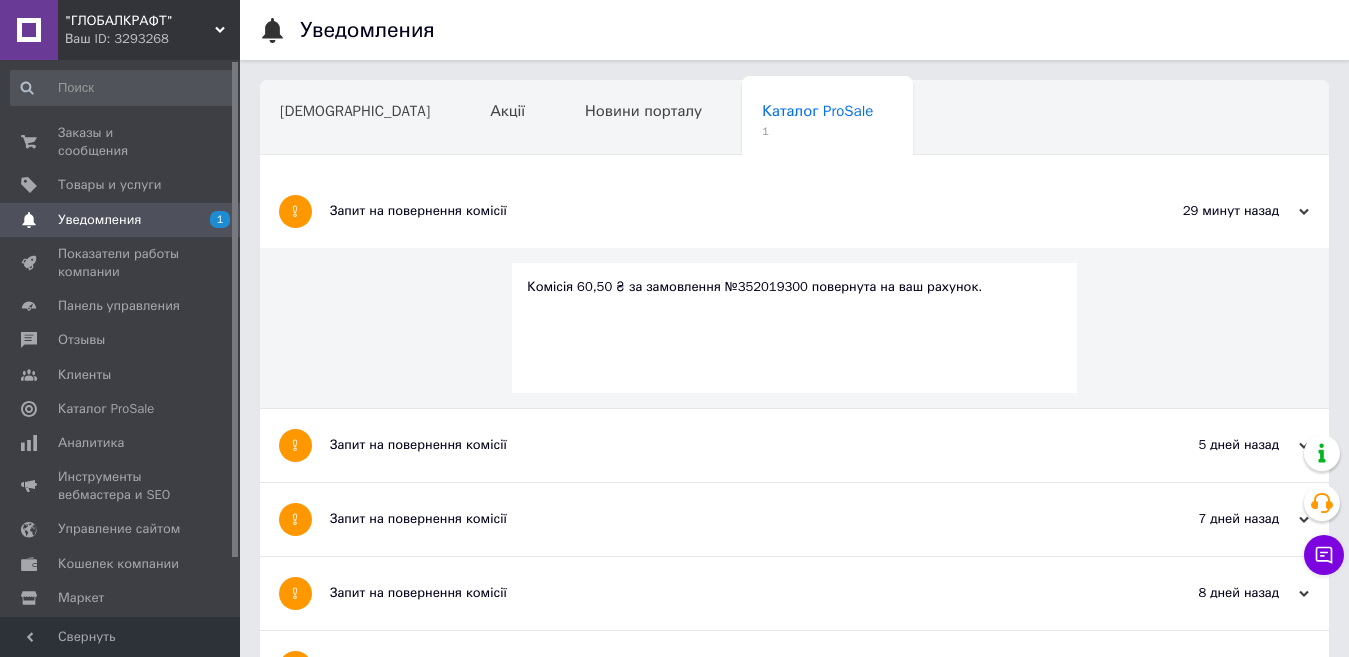 click on "Навчання та заходи" at bounding box center [361, 195] 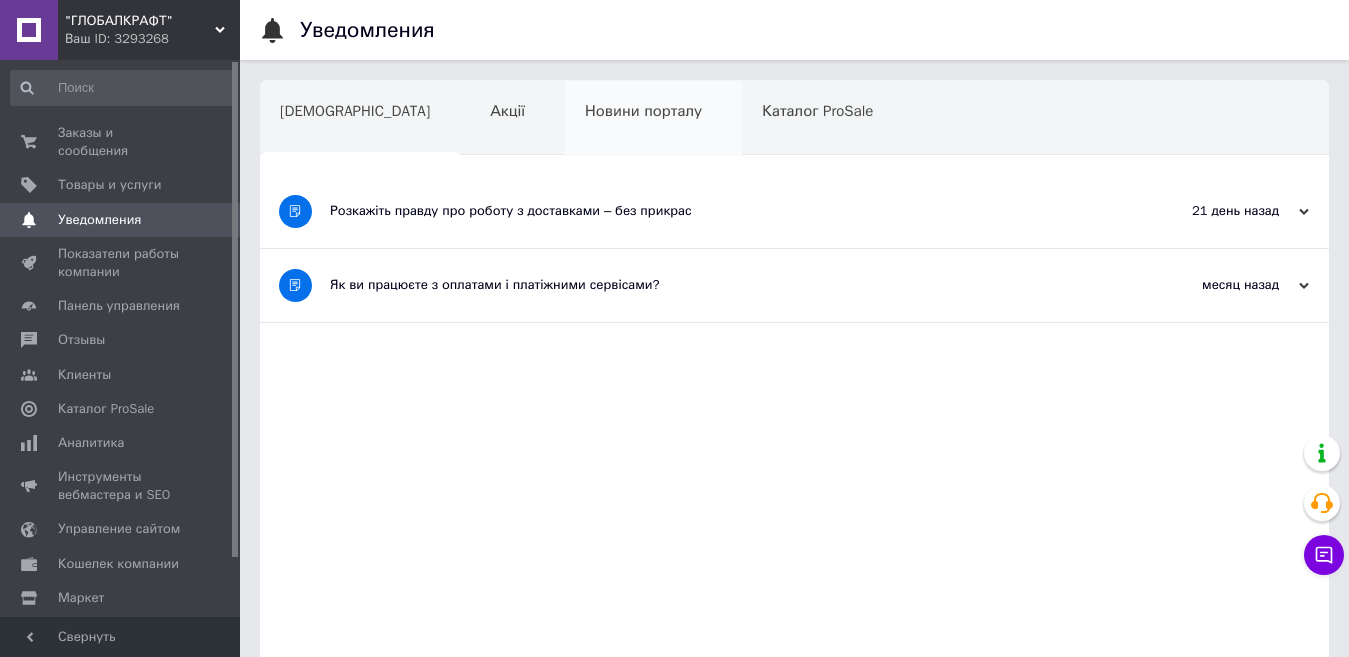 click on "Новини порталу" at bounding box center [653, 119] 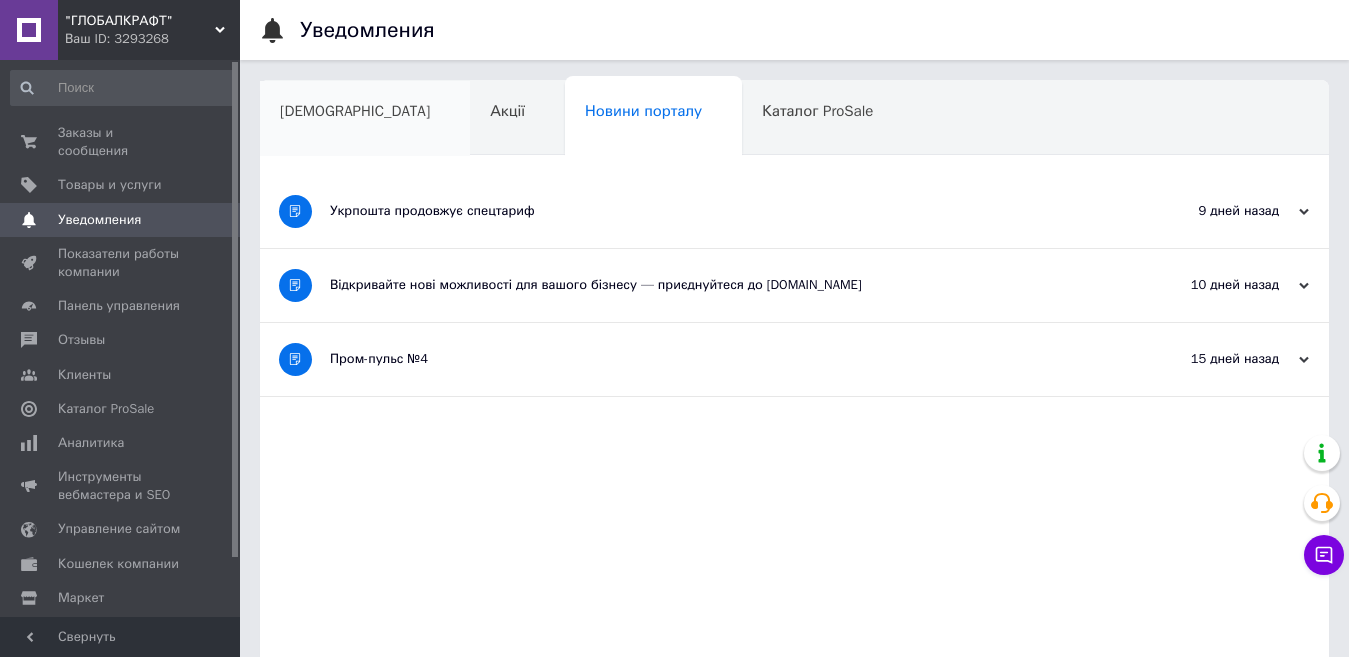 click on "[DEMOGRAPHIC_DATA]" at bounding box center (365, 119) 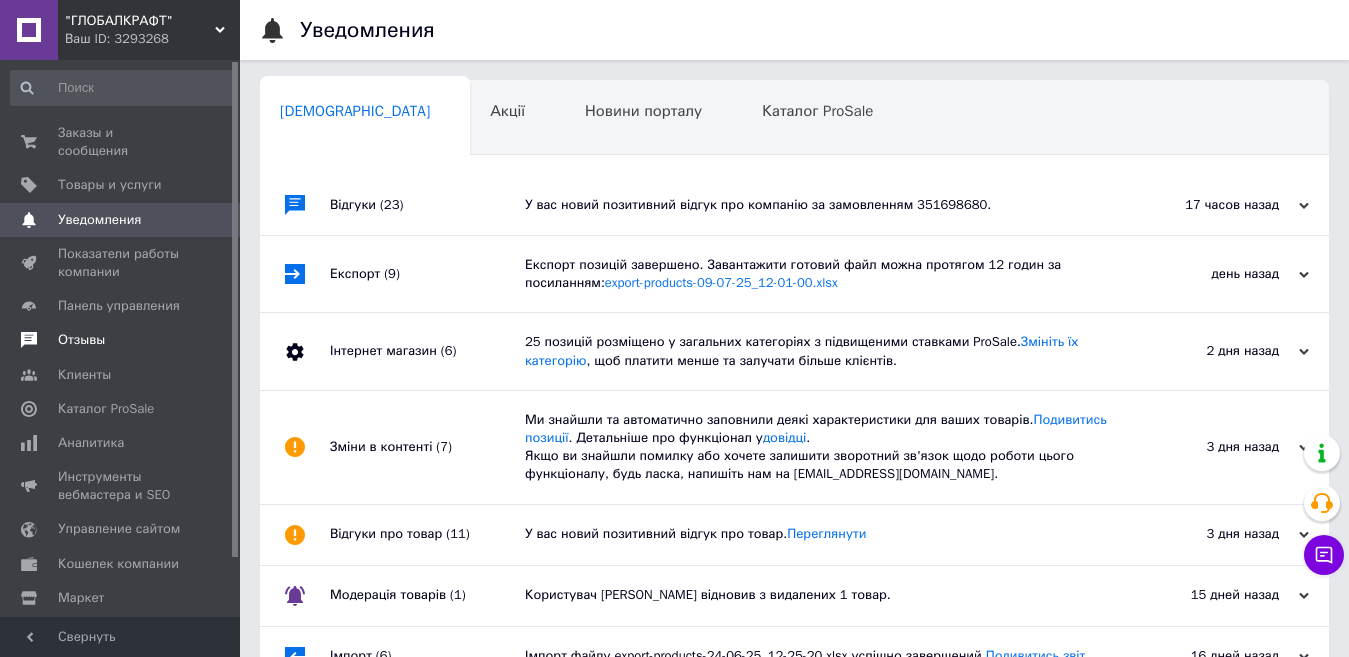 click on "Отзывы" at bounding box center [81, 340] 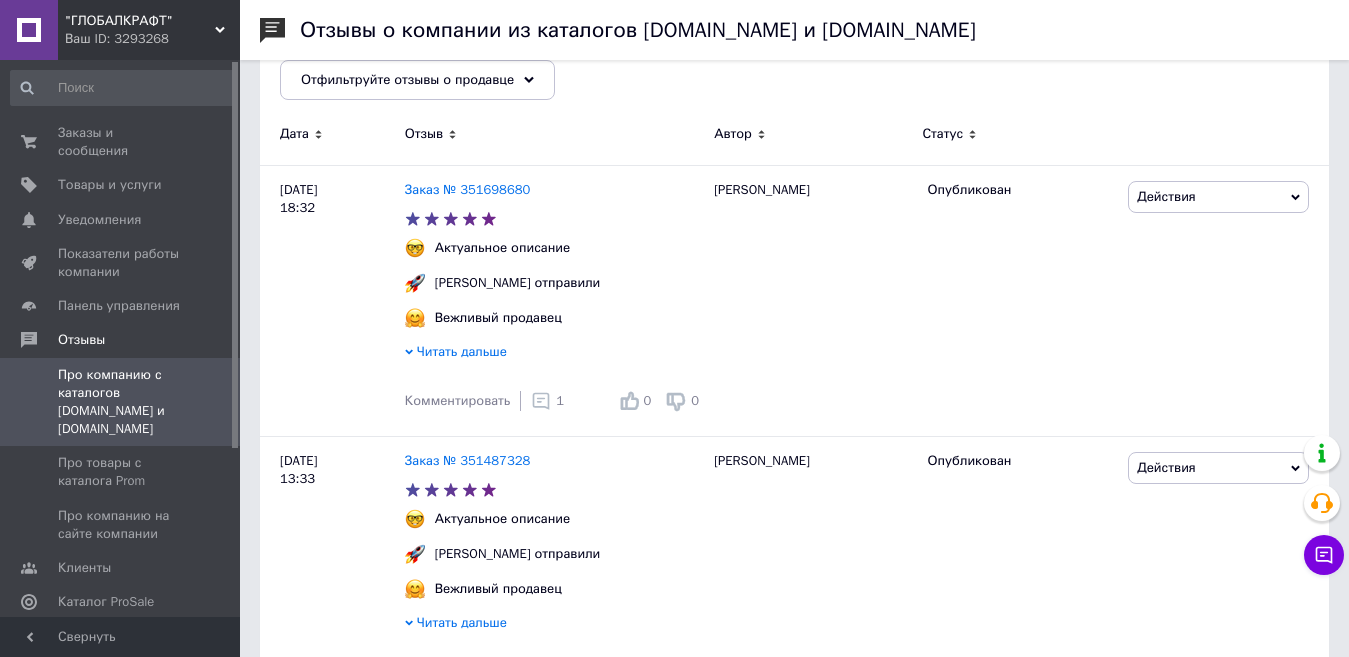scroll, scrollTop: 300, scrollLeft: 0, axis: vertical 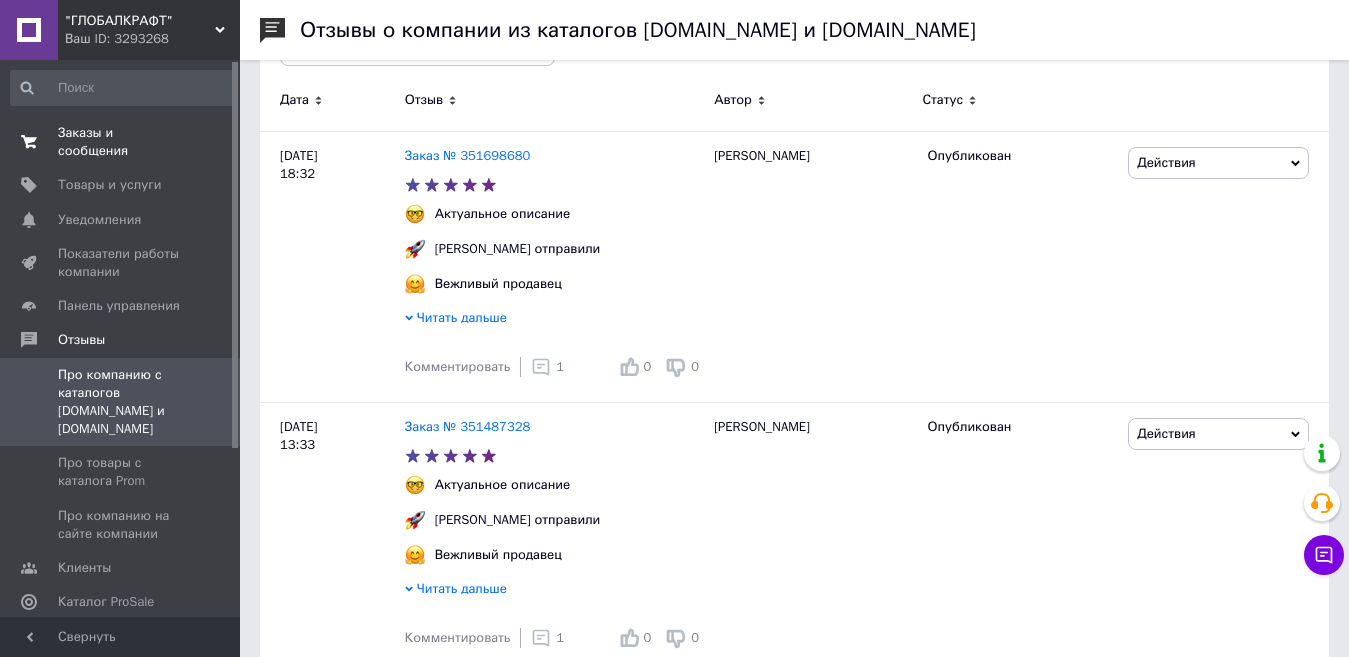 click on "Заказы и сообщения" at bounding box center [121, 142] 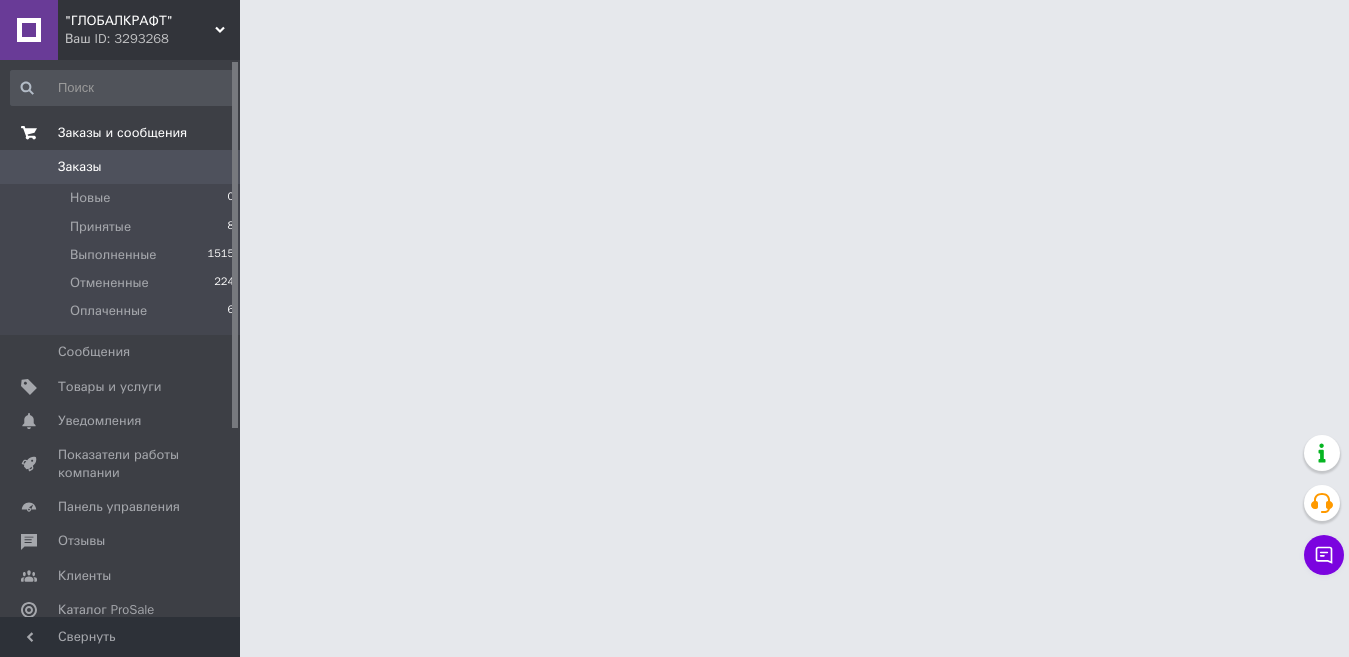 scroll, scrollTop: 0, scrollLeft: 0, axis: both 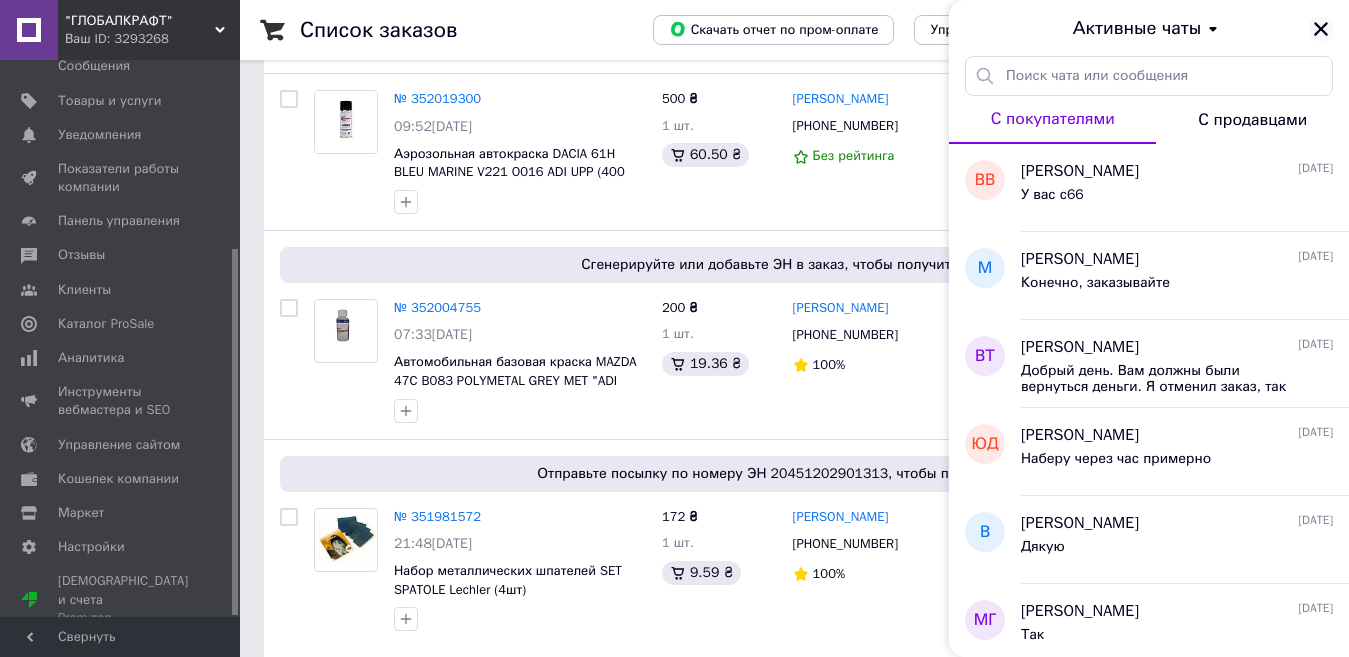click 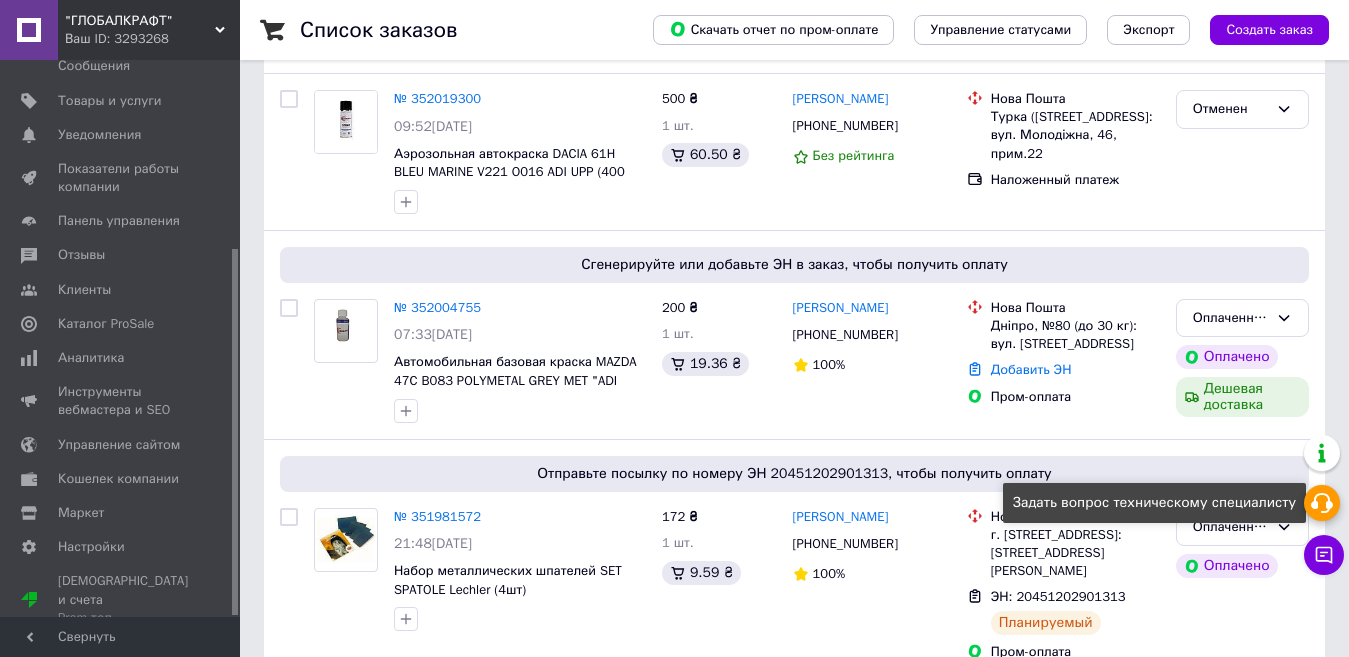 click 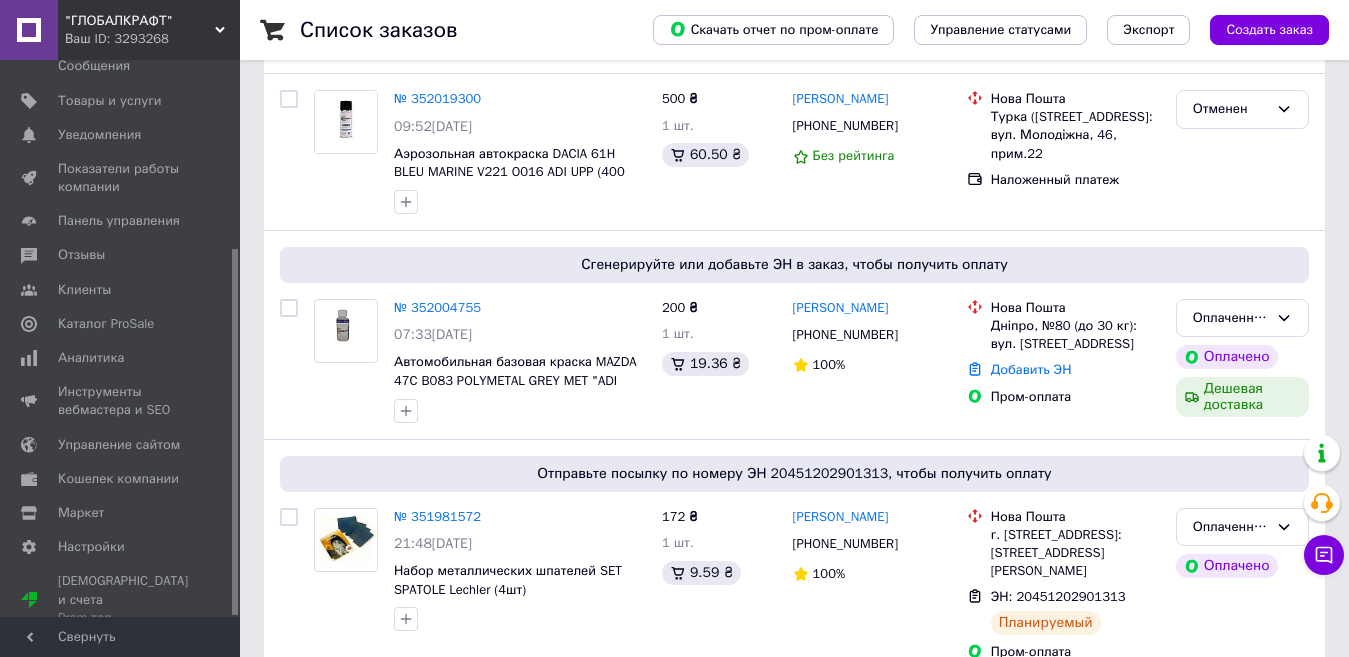 click 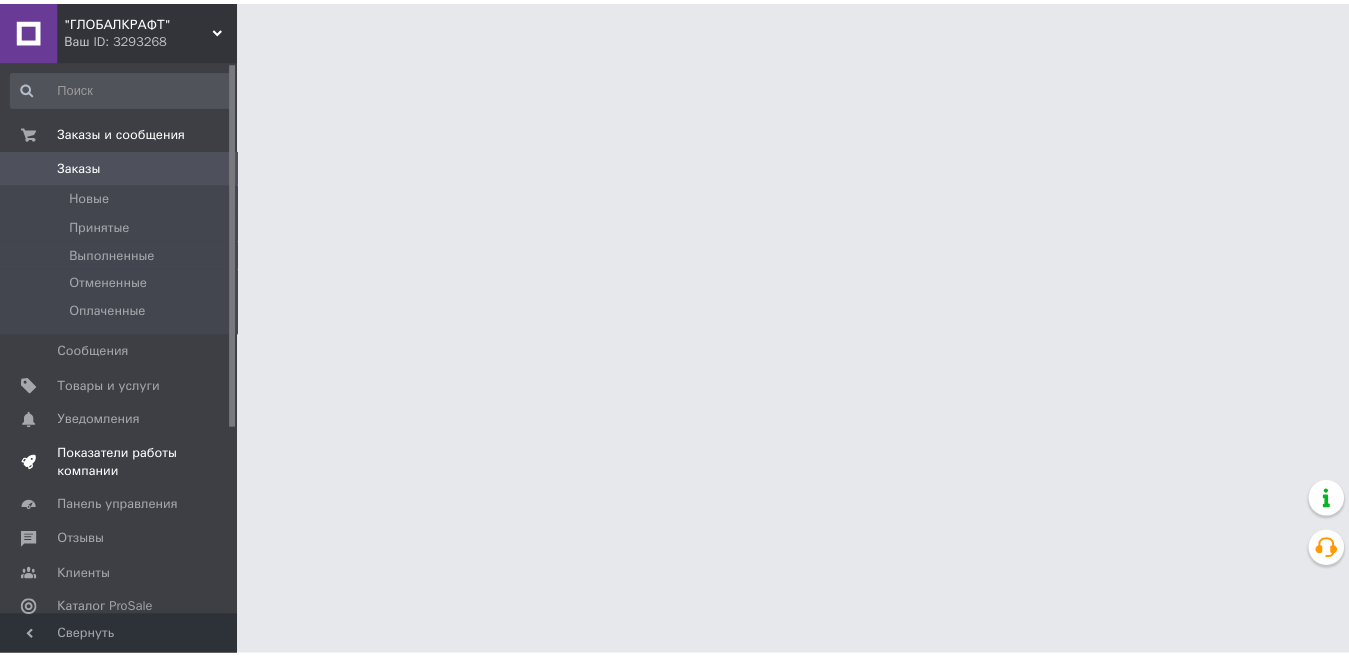scroll, scrollTop: 0, scrollLeft: 0, axis: both 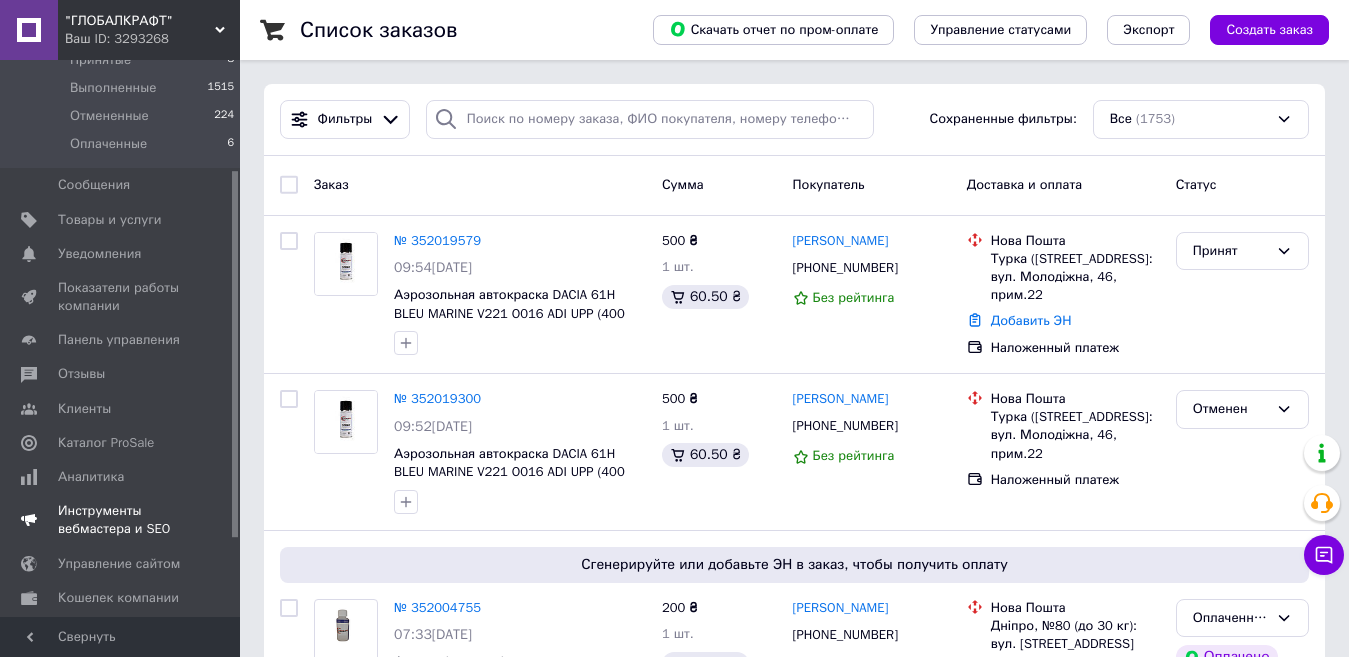 click on "Управление сайтом" at bounding box center [119, 564] 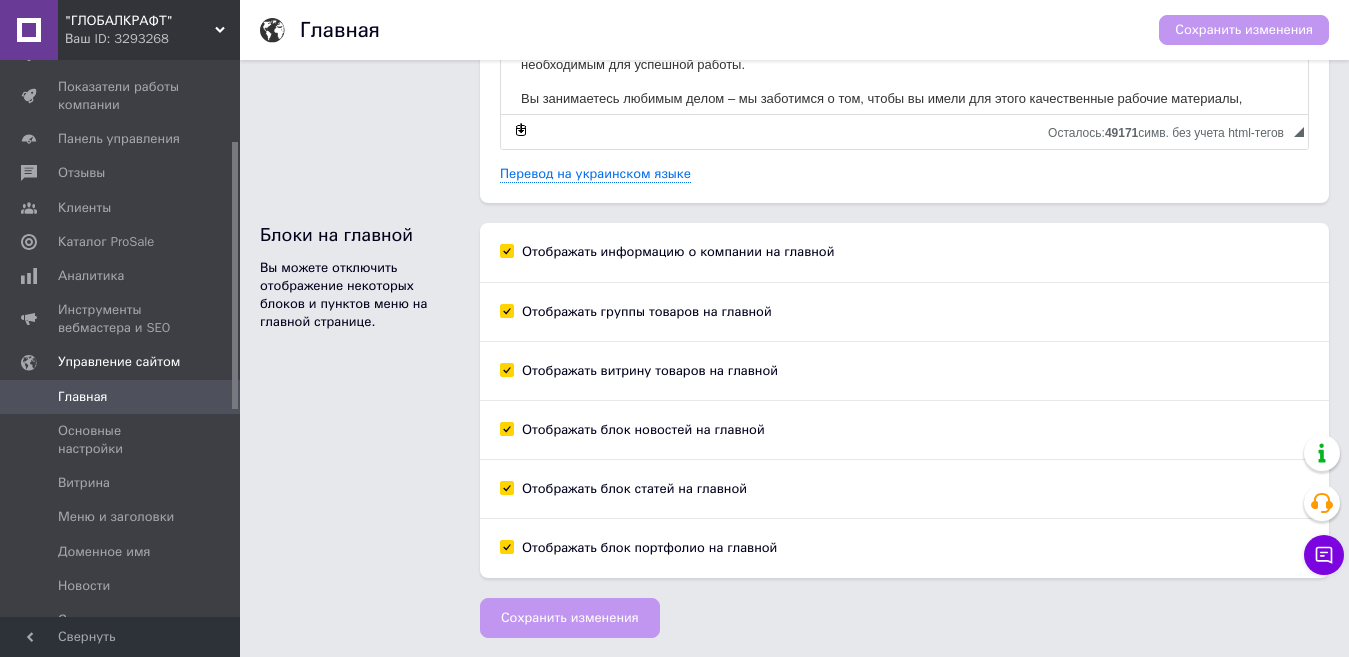 scroll, scrollTop: 183, scrollLeft: 0, axis: vertical 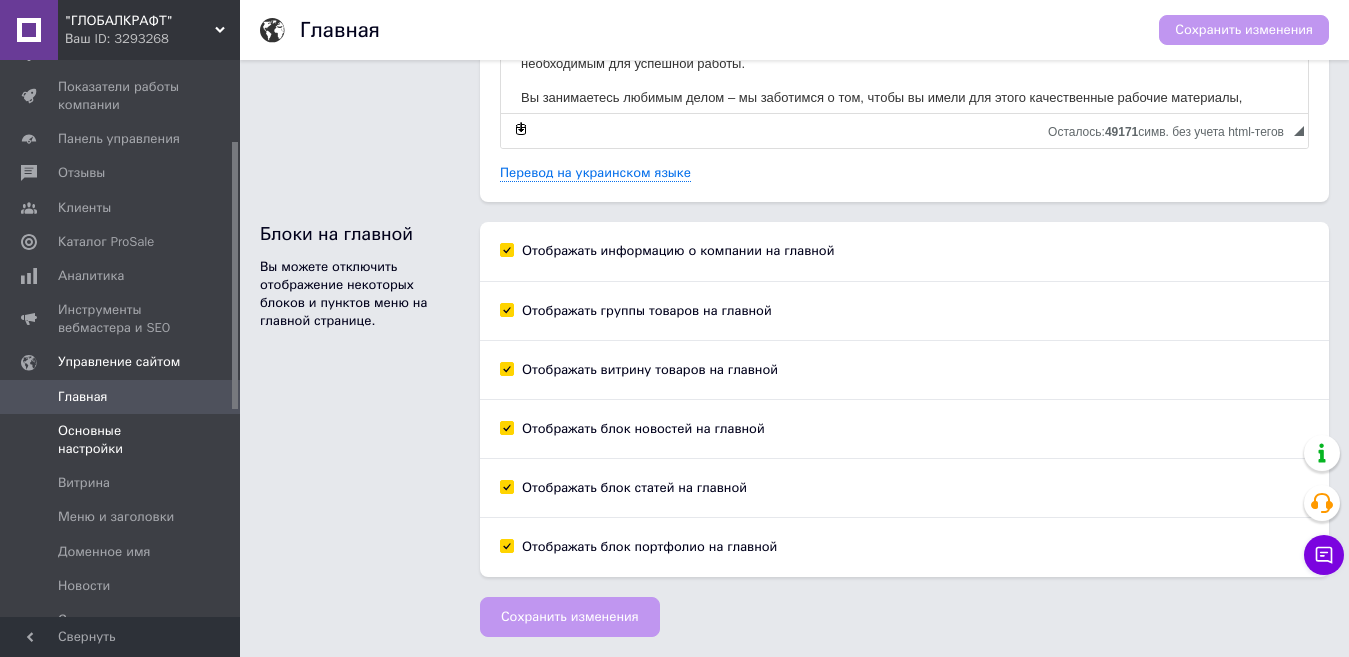 click on "Основные настройки" at bounding box center (121, 440) 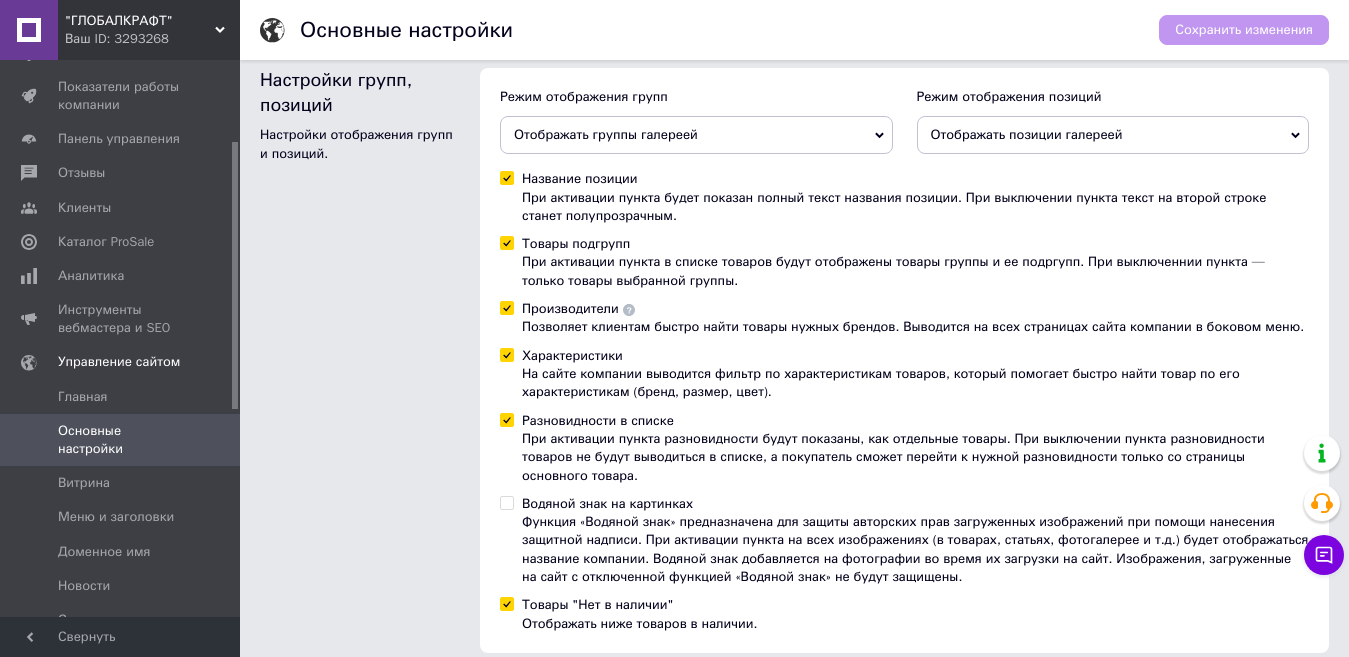 scroll, scrollTop: 612, scrollLeft: 0, axis: vertical 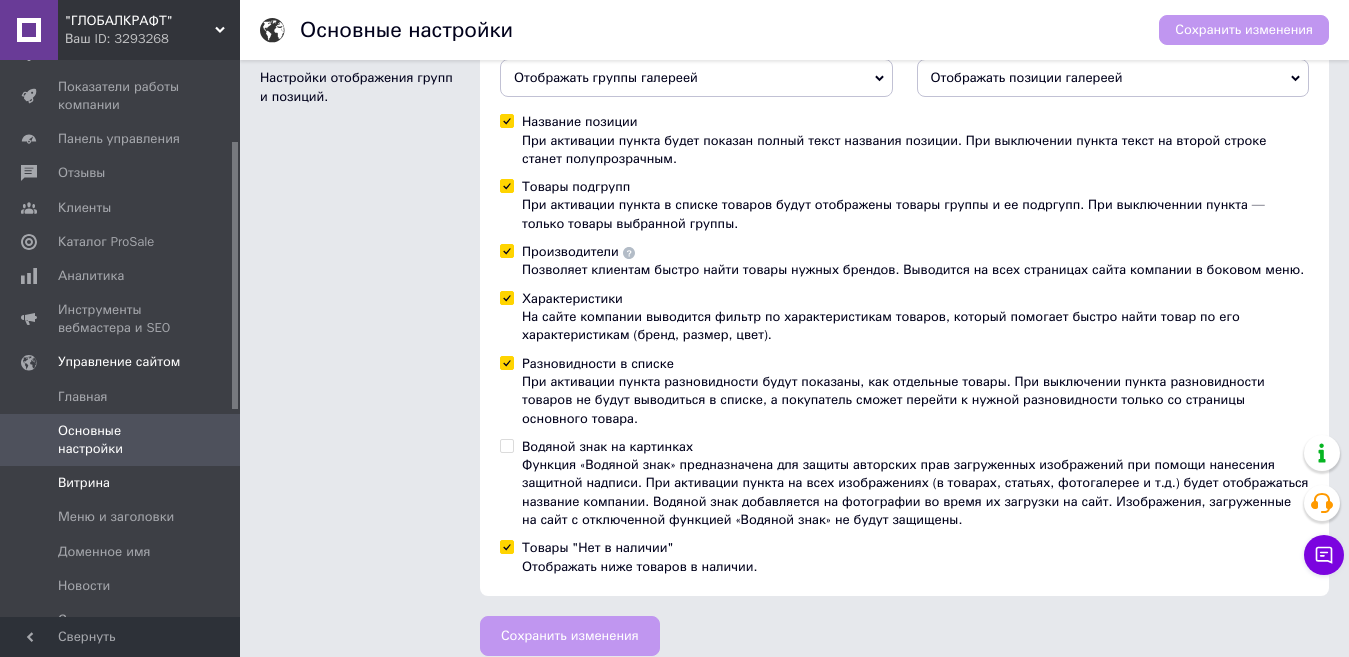 click on "Витрина" at bounding box center [84, 483] 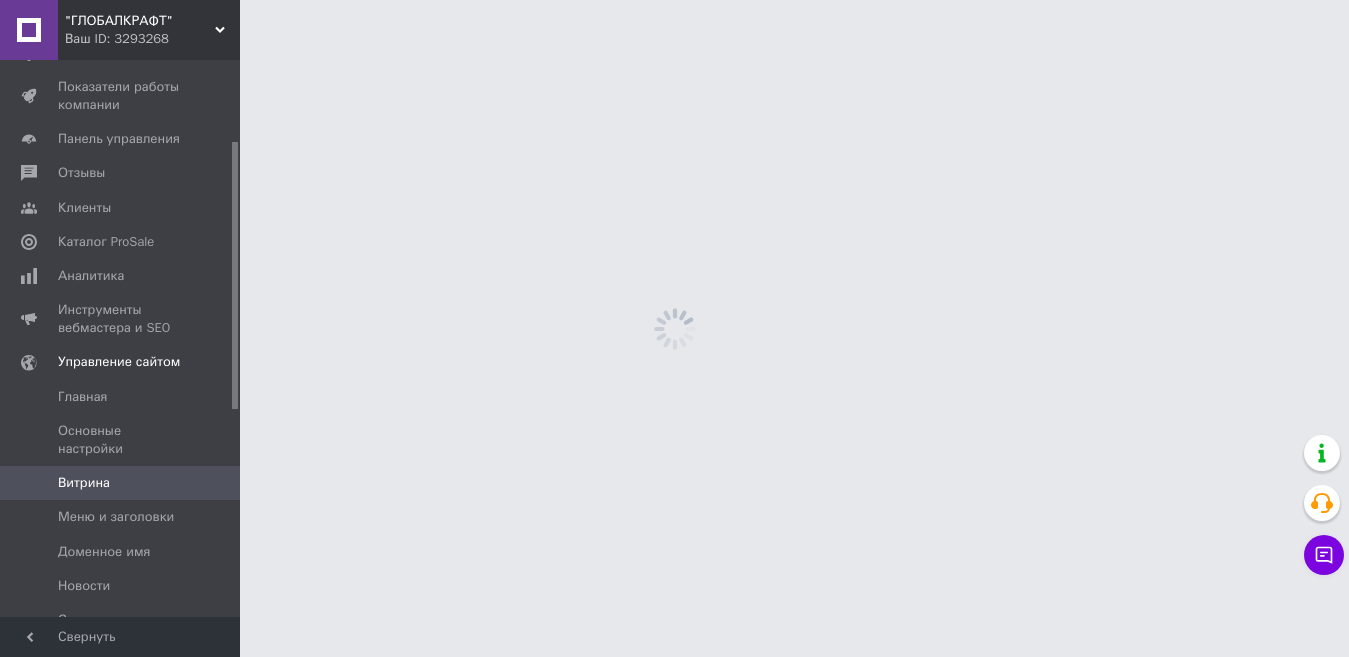 scroll, scrollTop: 0, scrollLeft: 0, axis: both 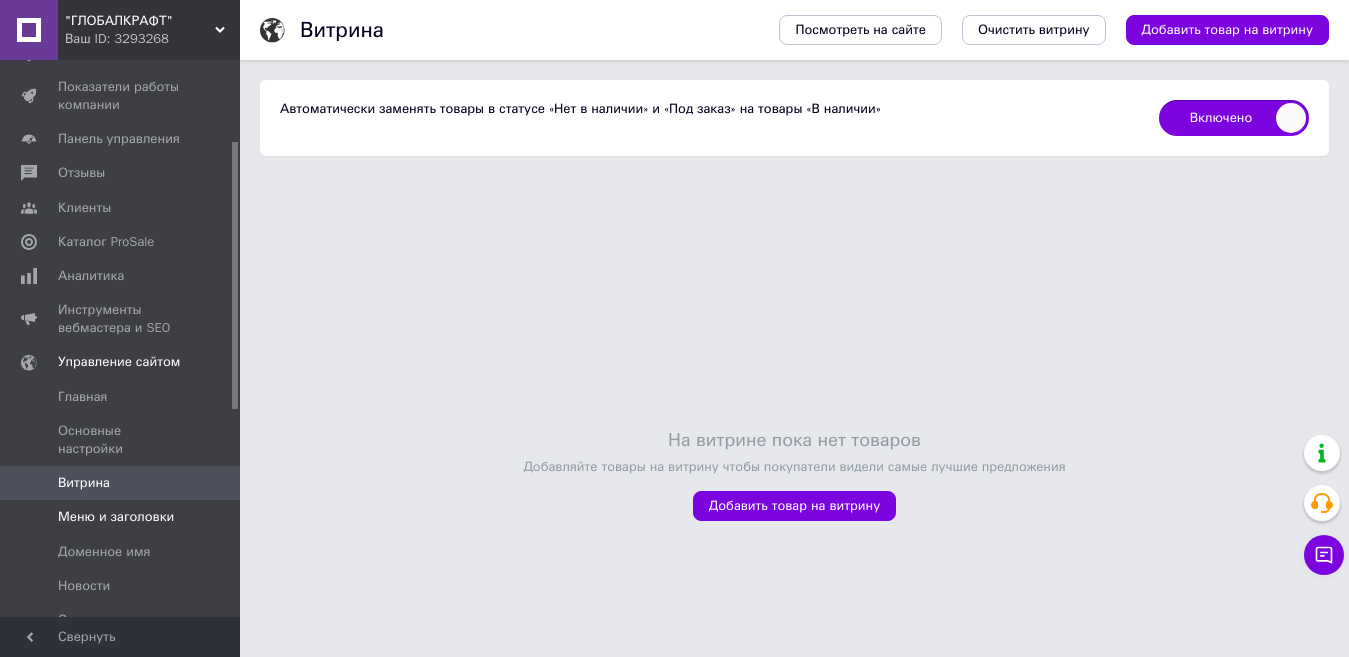 click on "Меню и заголовки" at bounding box center (116, 517) 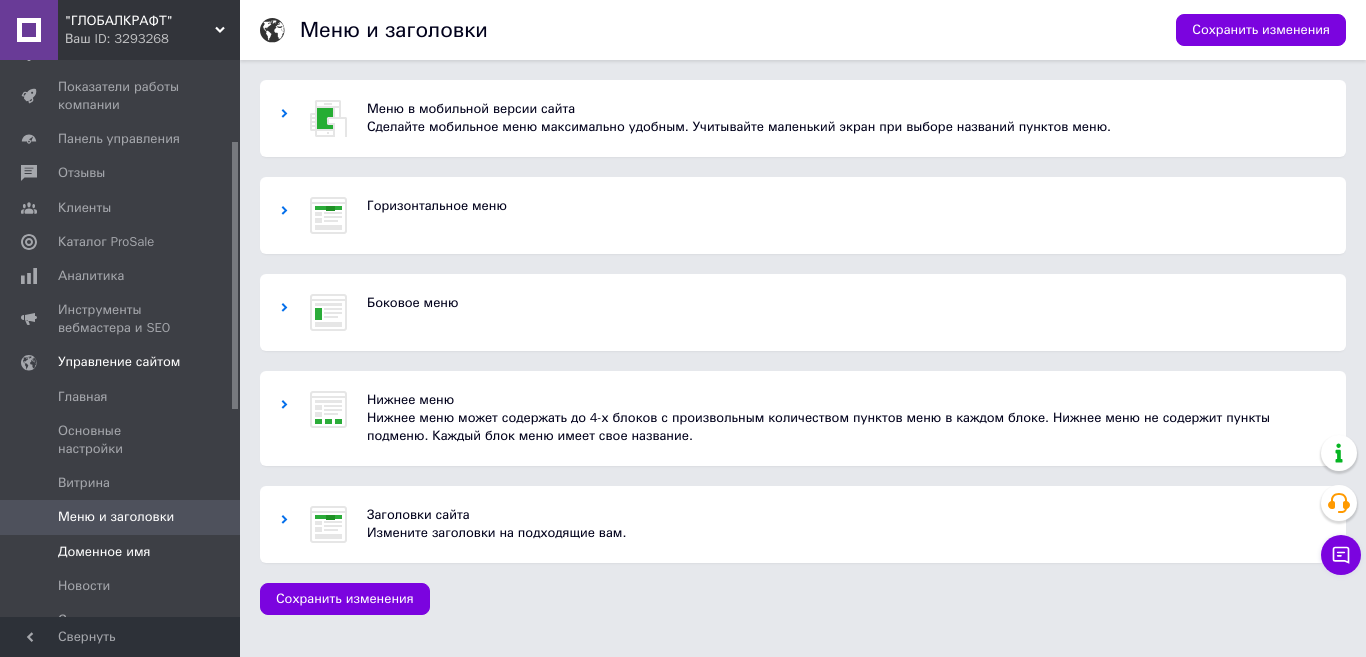 click on "Доменное имя" at bounding box center (104, 552) 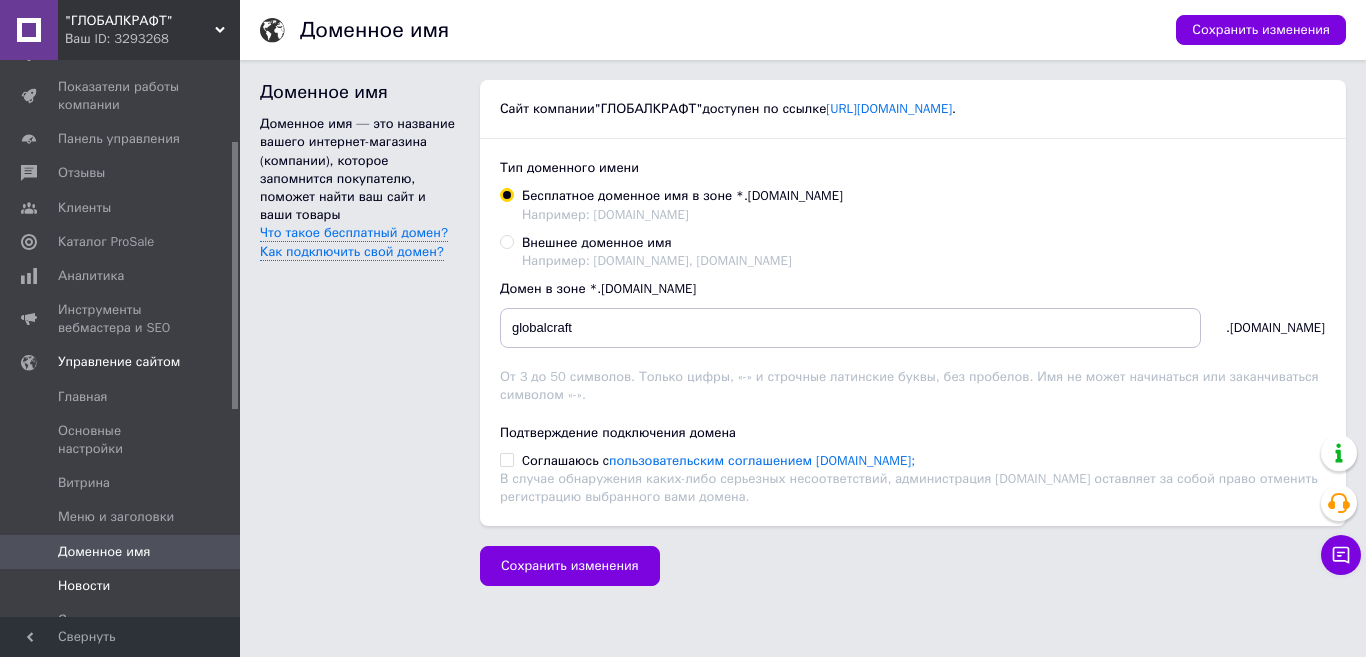 click on "Новости" at bounding box center [84, 586] 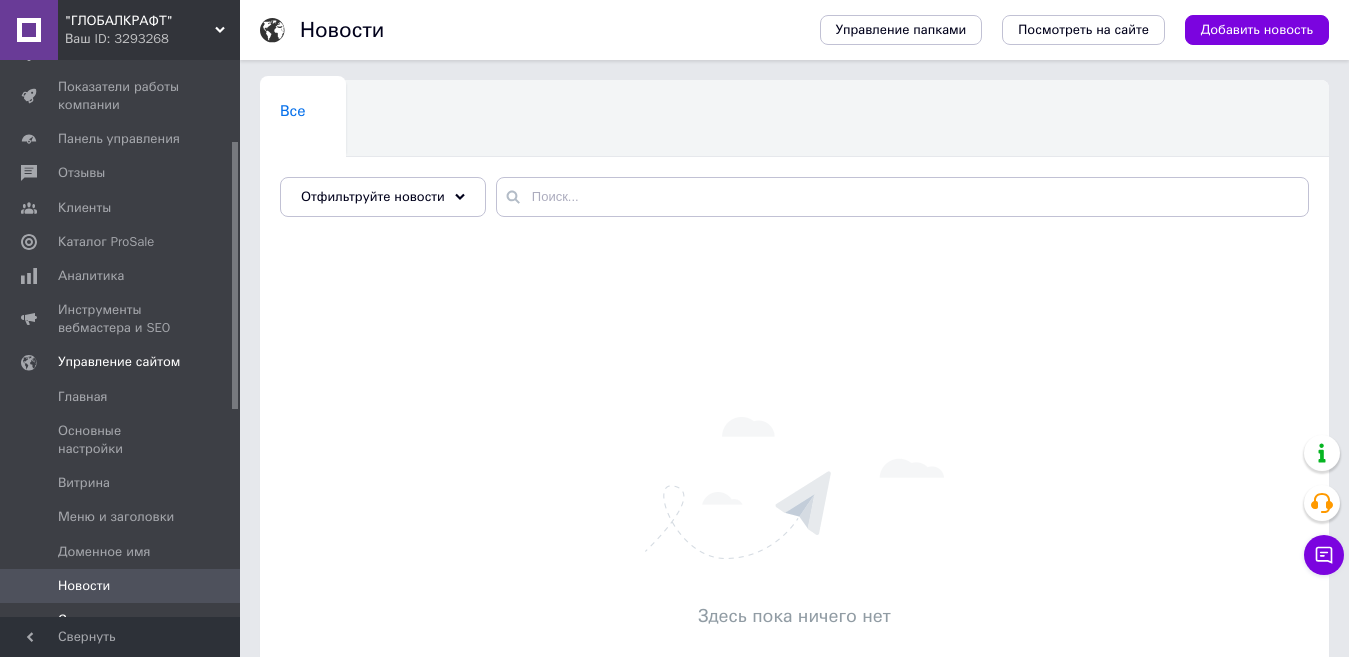 click on "Статьи" at bounding box center (78, 620) 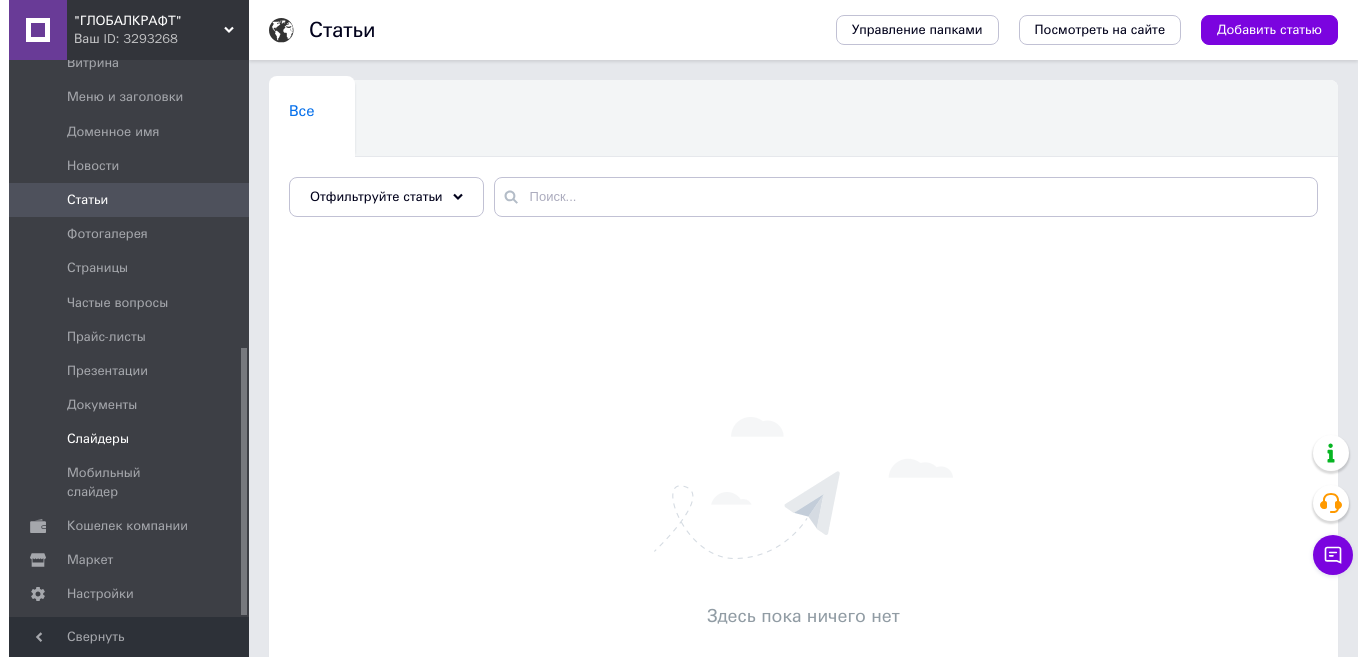 scroll, scrollTop: 597, scrollLeft: 0, axis: vertical 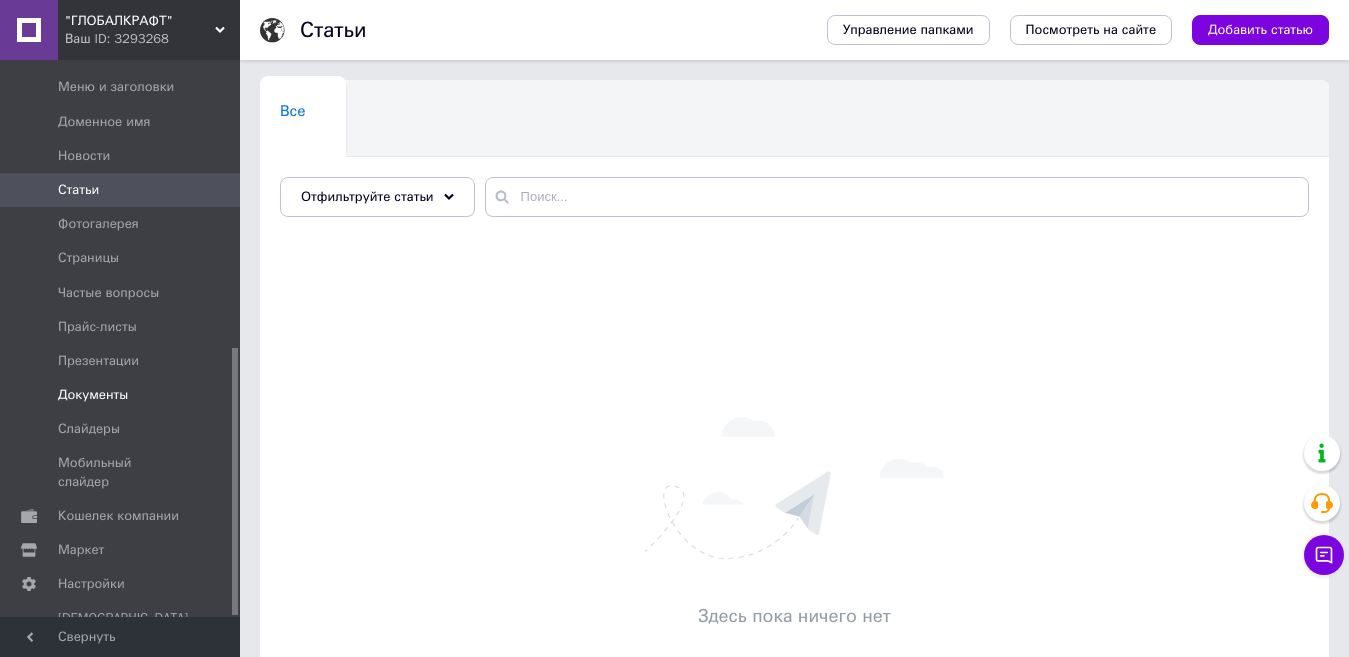 click on "Документы" at bounding box center (93, 395) 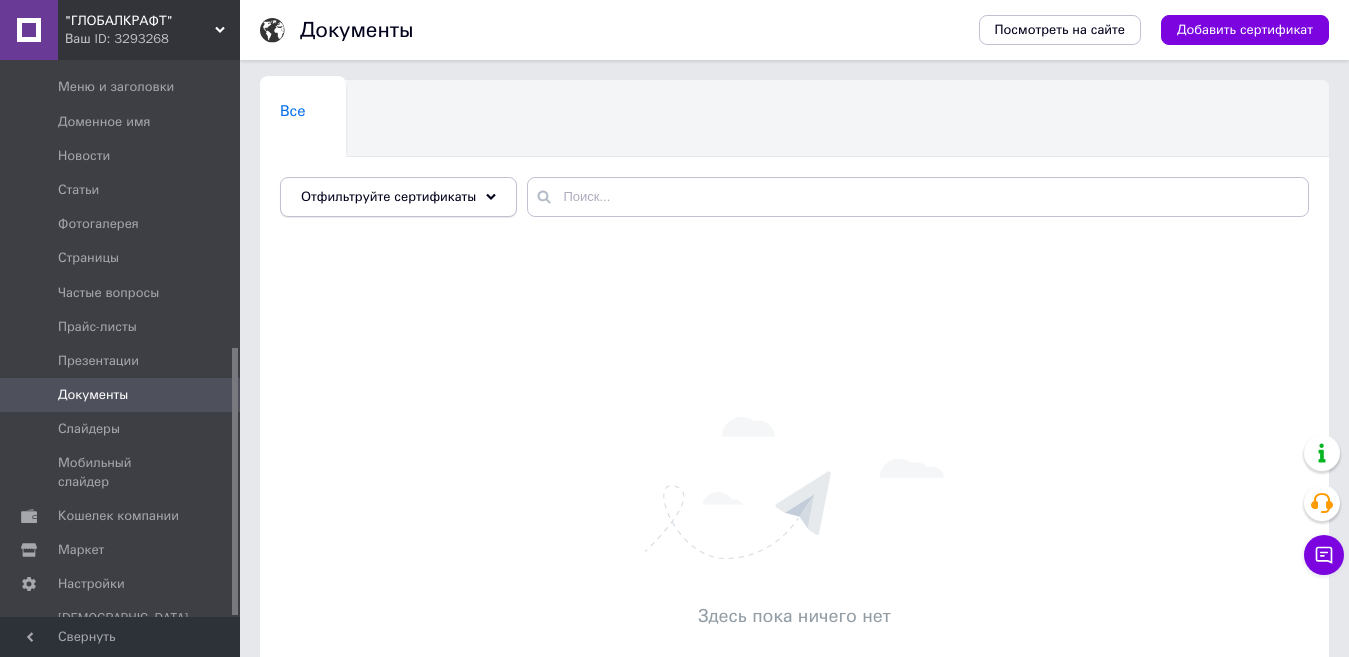 click on "Отфильтруйте сертификаты" at bounding box center (398, 197) 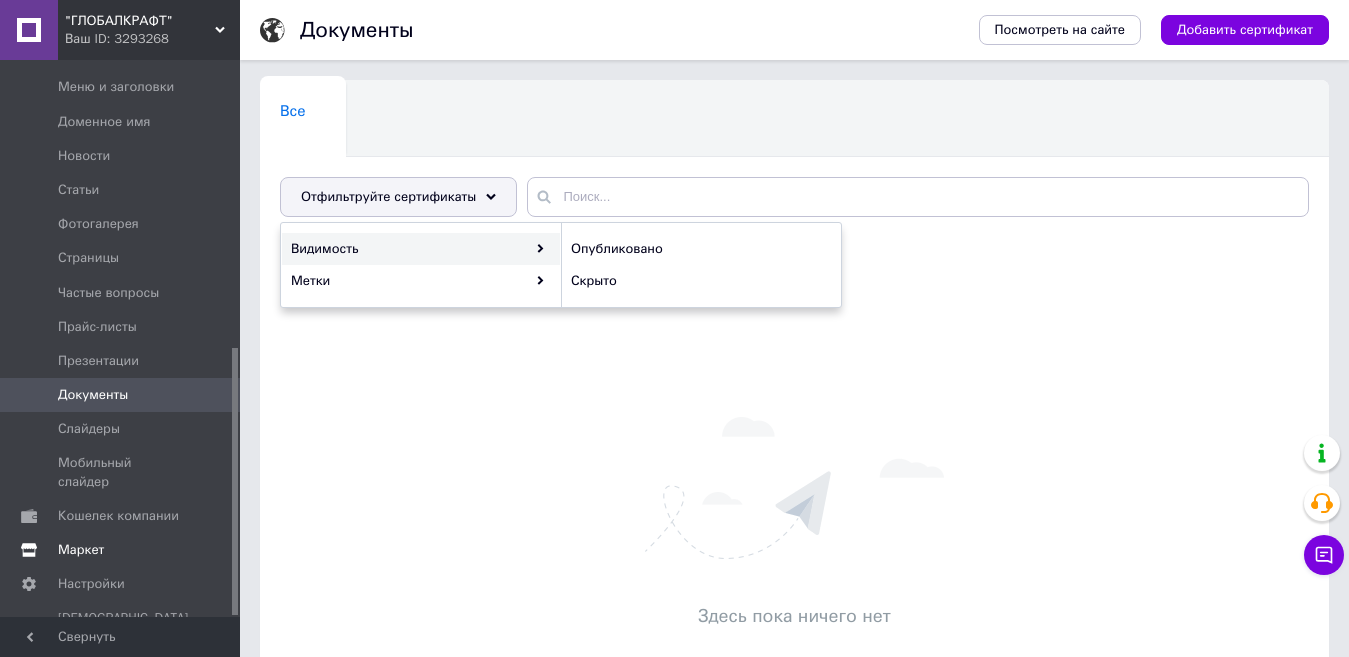 click on "Маркет" at bounding box center (81, 550) 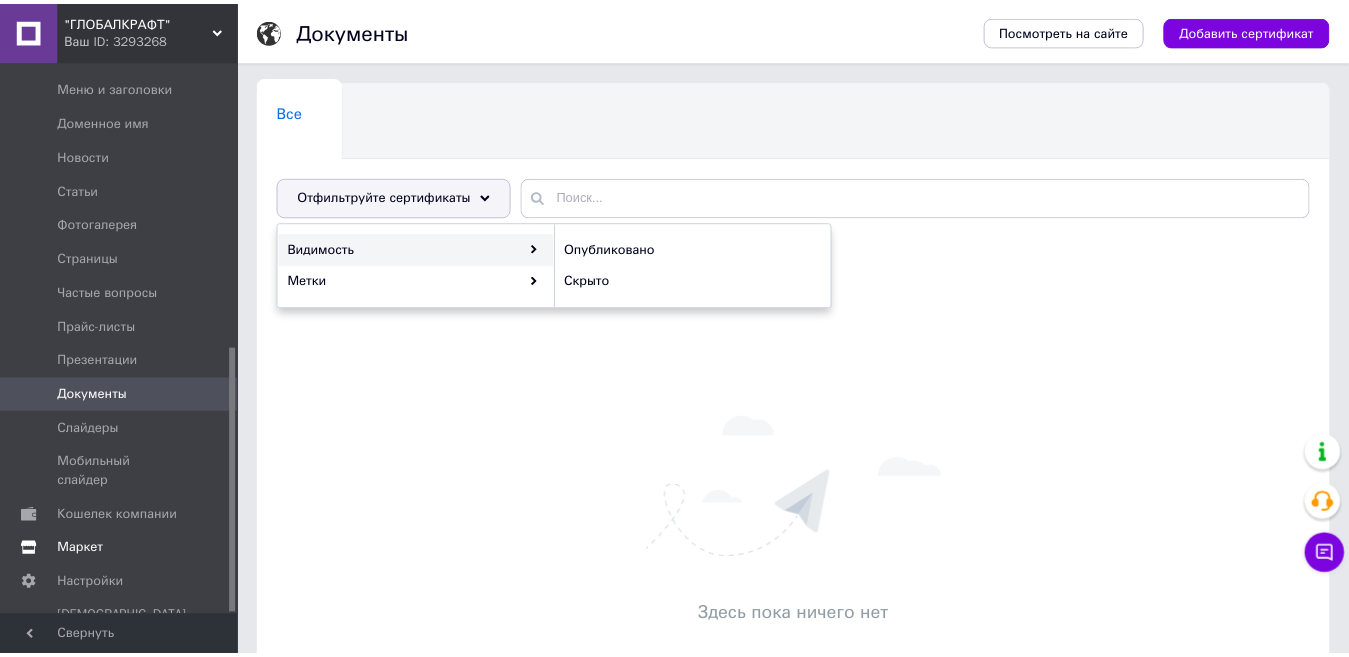 scroll, scrollTop: 221, scrollLeft: 0, axis: vertical 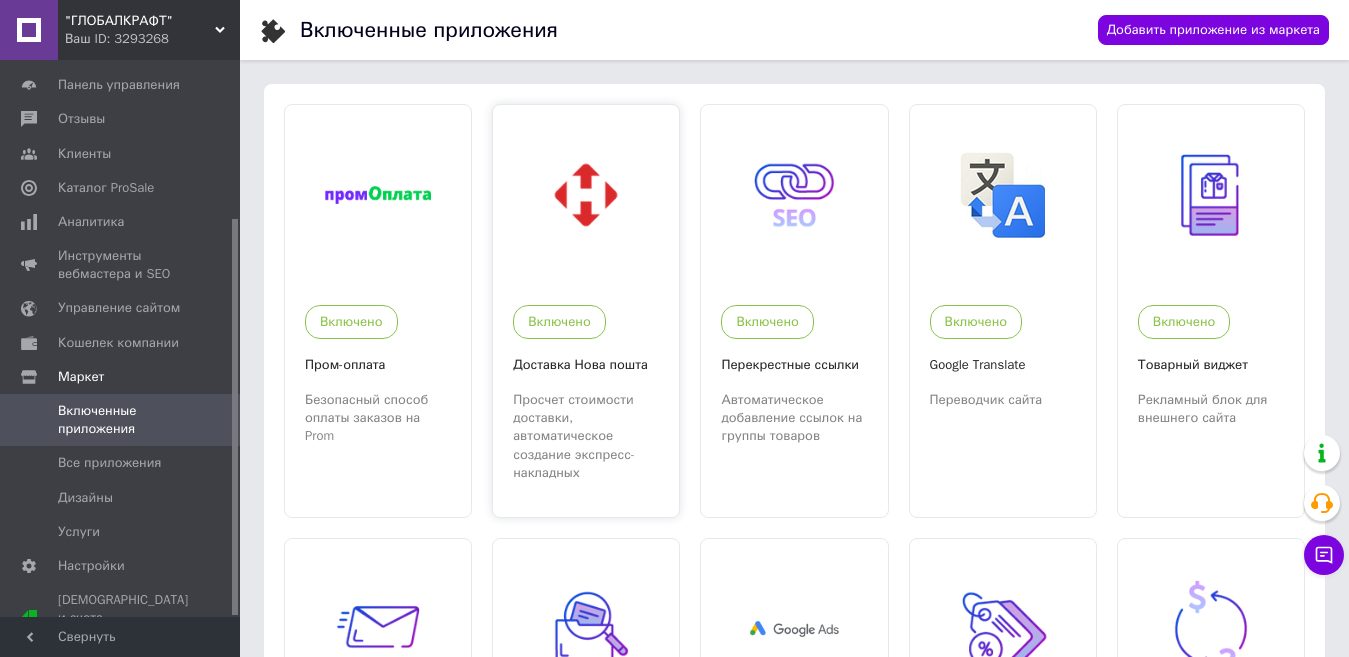 click on "Доставка Нова пошта" at bounding box center [586, 365] 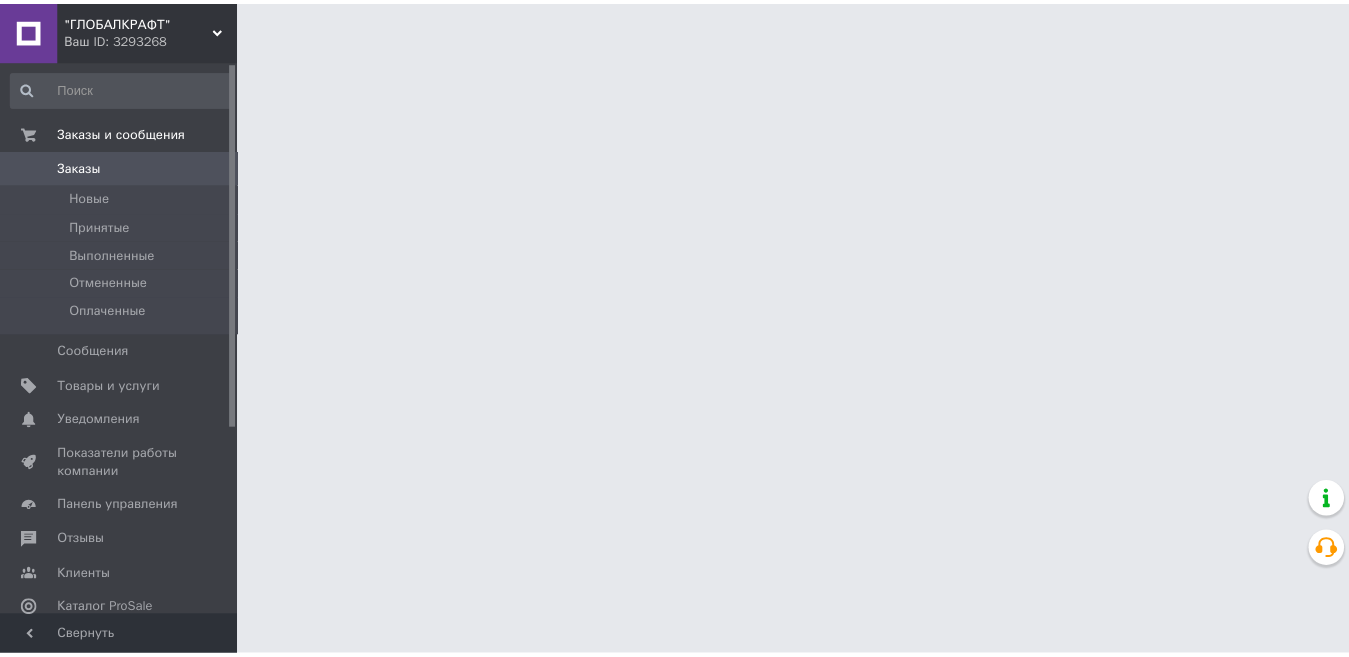 scroll, scrollTop: 0, scrollLeft: 0, axis: both 